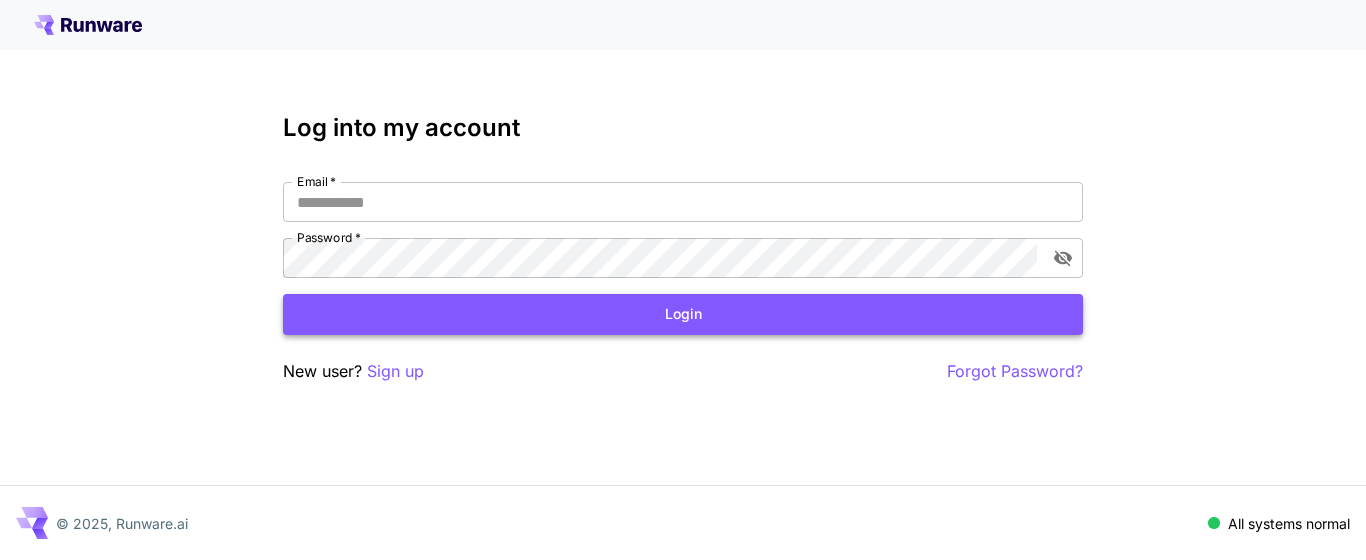 scroll, scrollTop: 0, scrollLeft: 0, axis: both 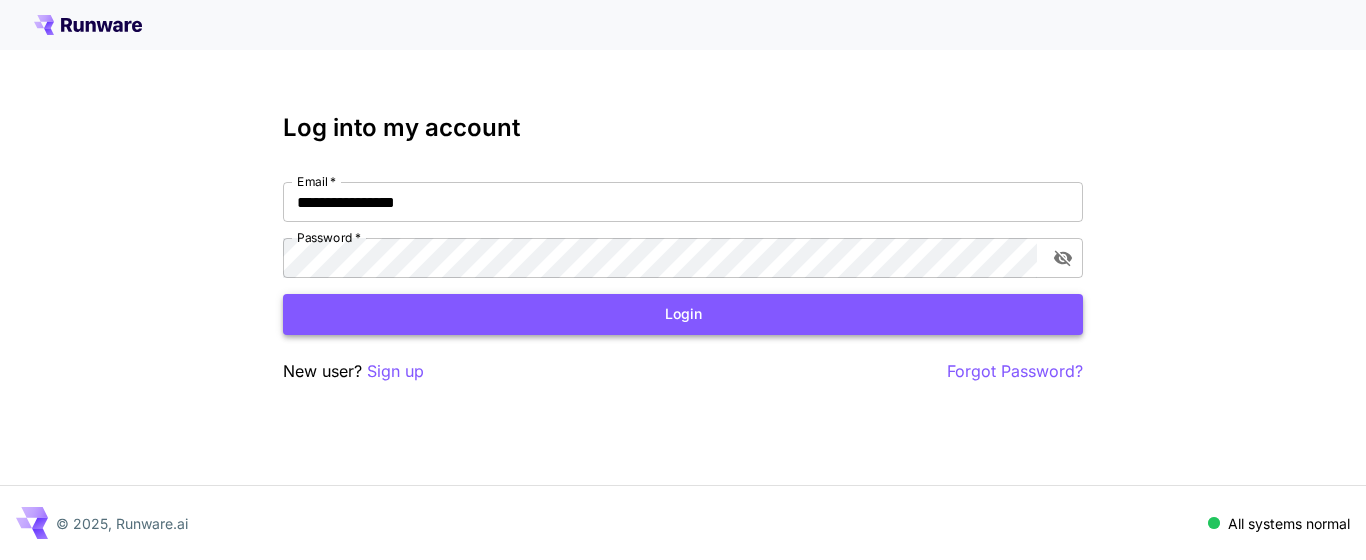 click on "Login" at bounding box center [683, 314] 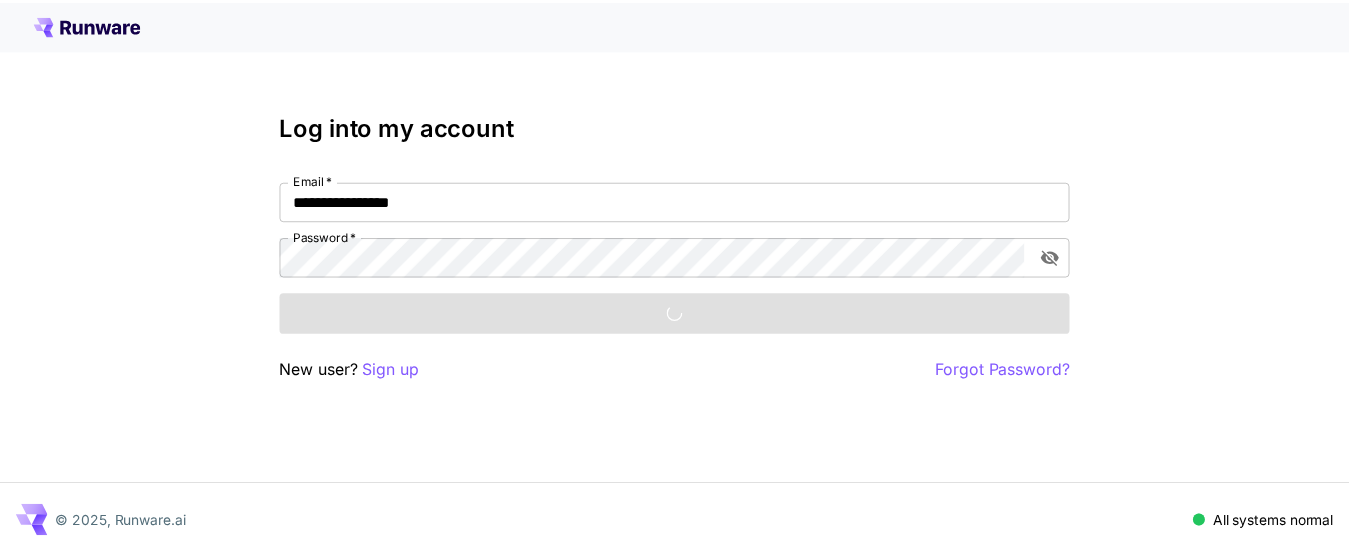 scroll, scrollTop: 0, scrollLeft: 0, axis: both 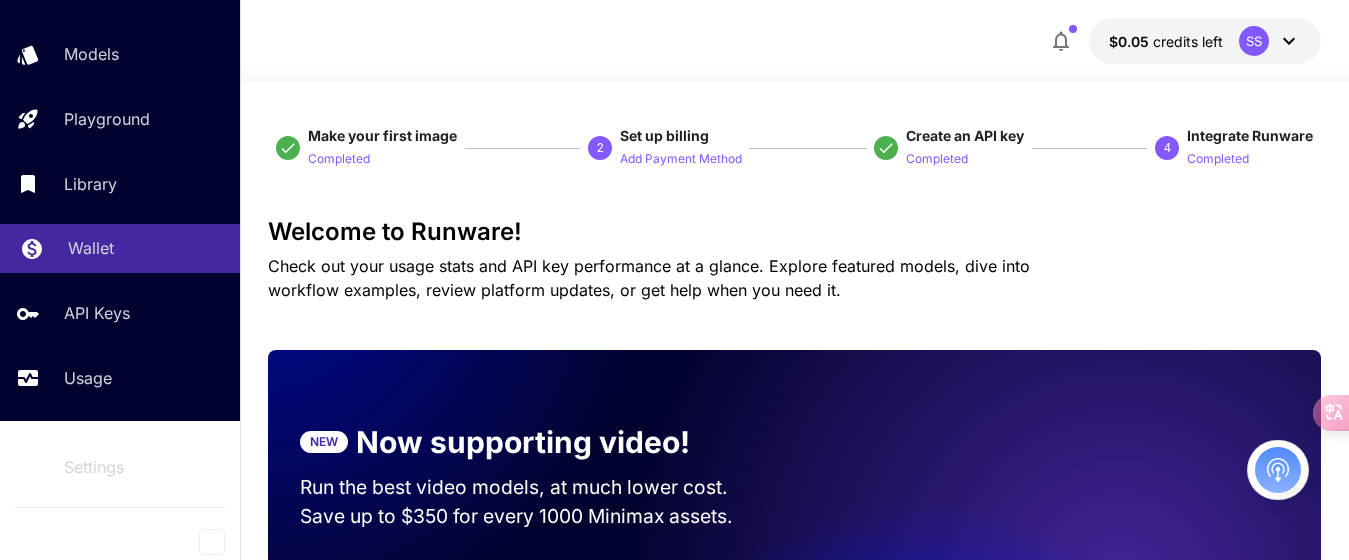 click on "Wallet" at bounding box center (91, 248) 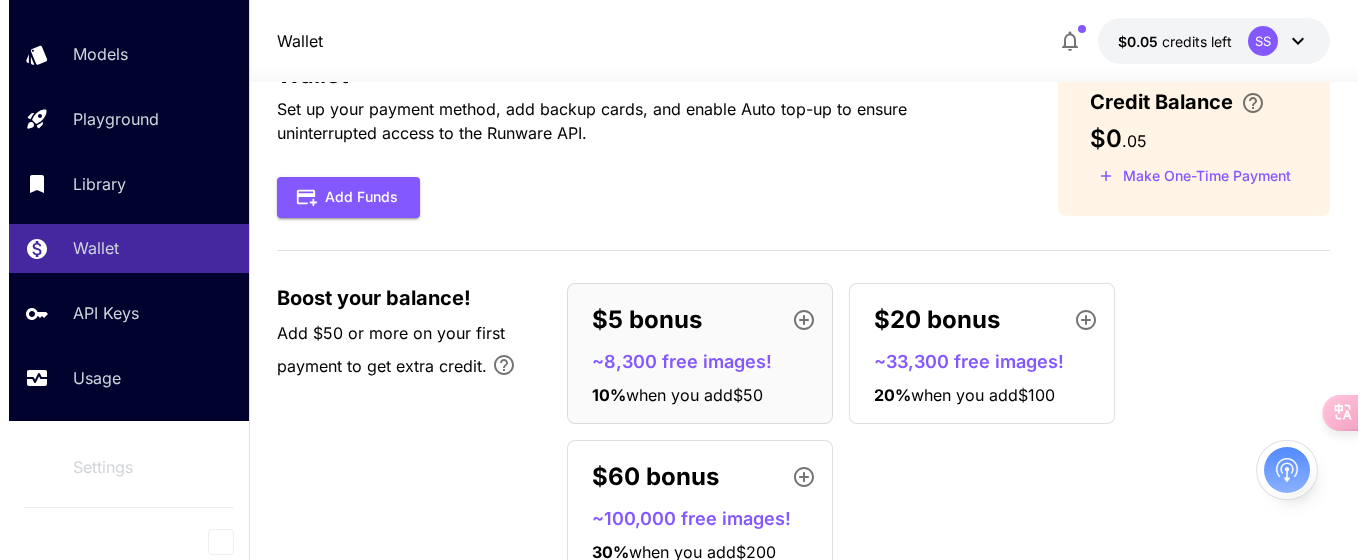 scroll, scrollTop: 146, scrollLeft: 0, axis: vertical 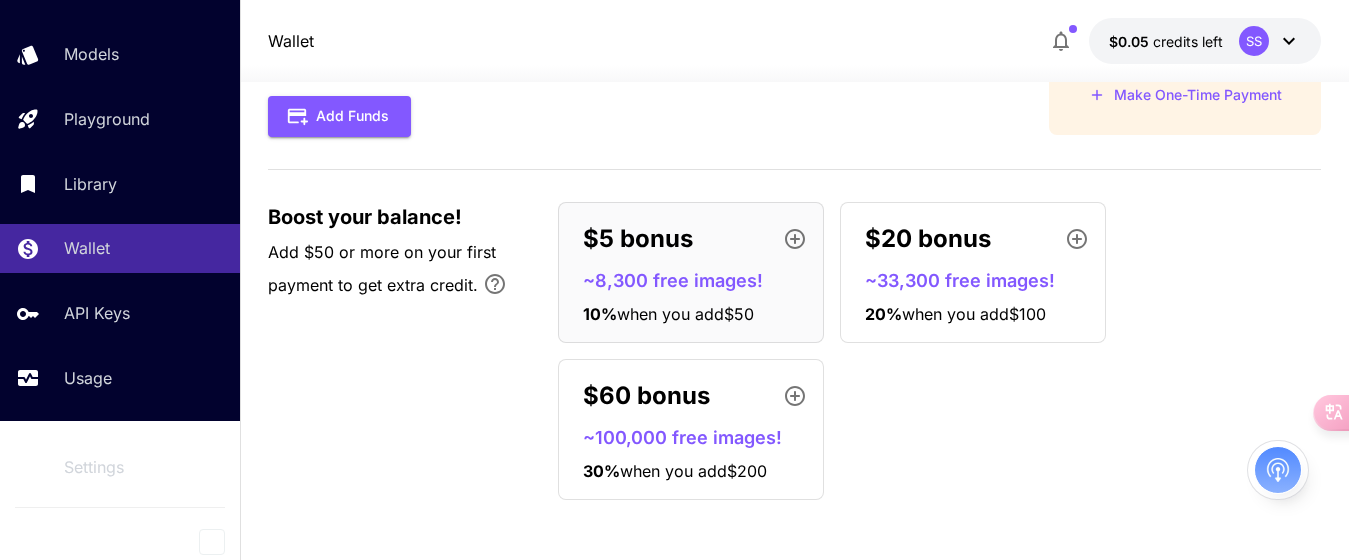 click on "$5 bonus" at bounding box center [699, 239] 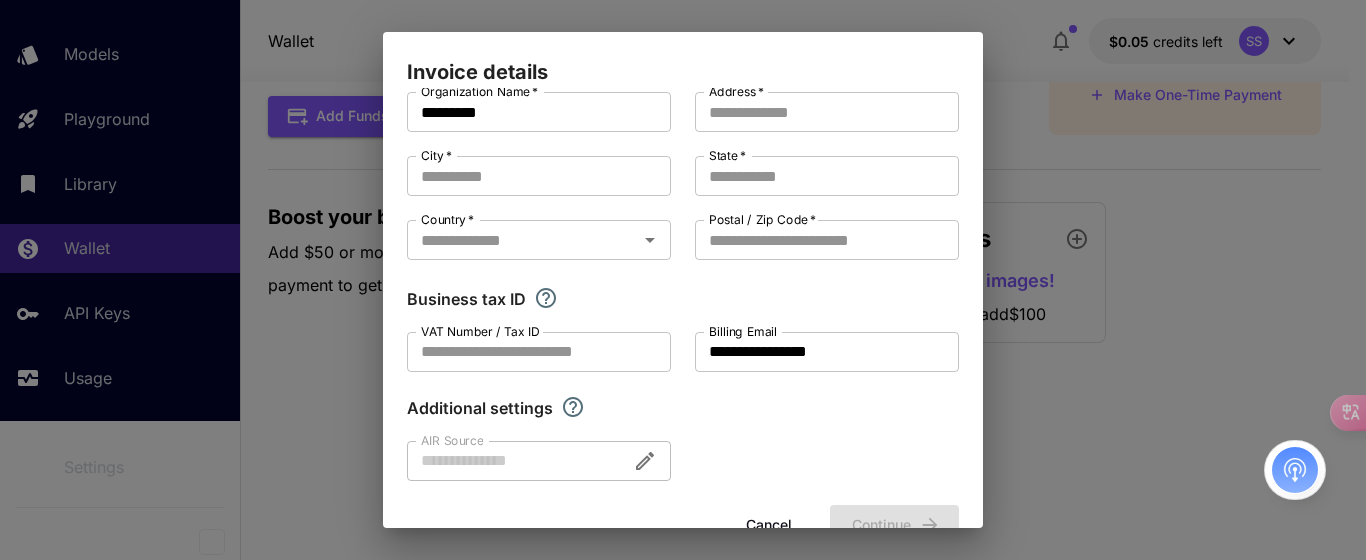 scroll, scrollTop: 0, scrollLeft: 0, axis: both 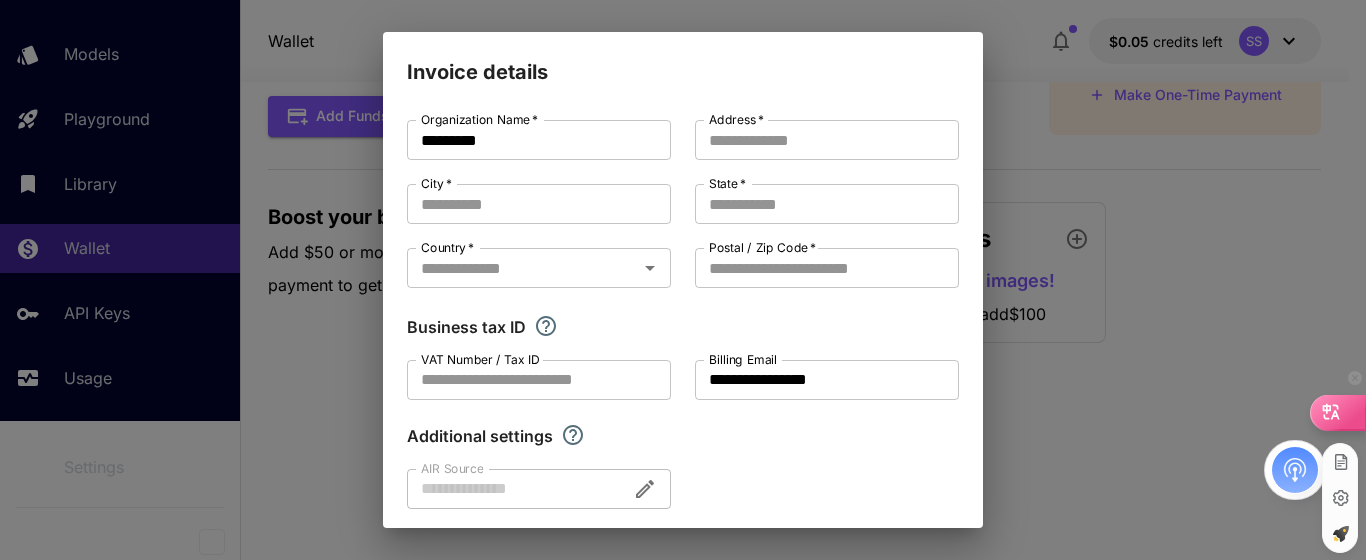 click at bounding box center [1338, 412] 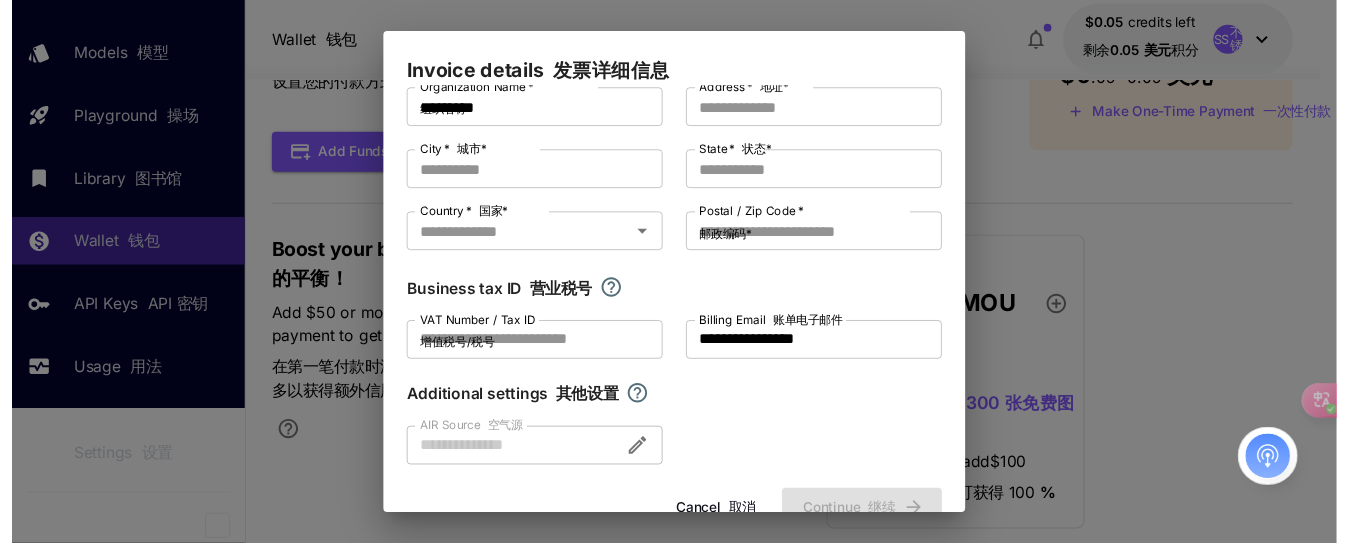 scroll, scrollTop: 81, scrollLeft: 0, axis: vertical 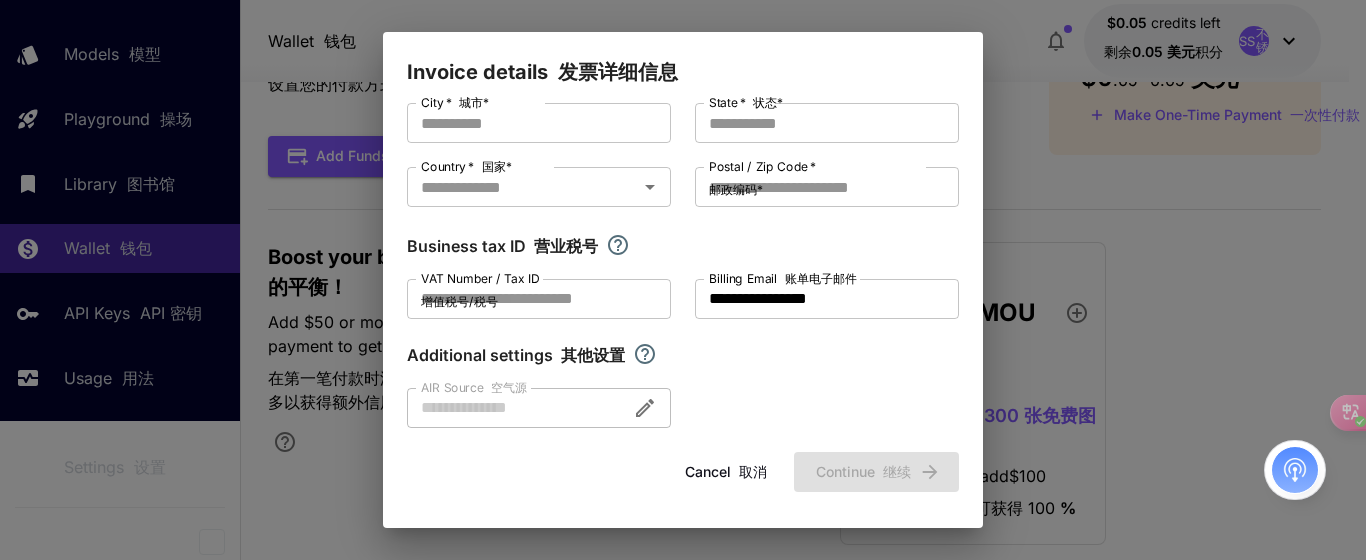 click on "Cancel    取消" at bounding box center (726, 472) 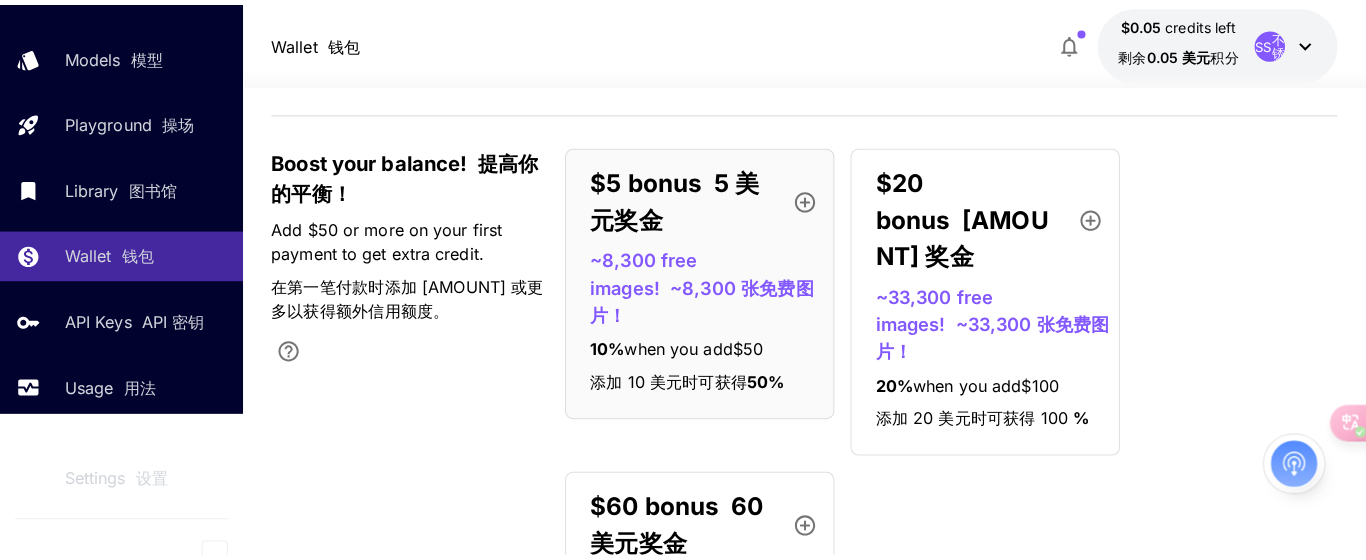 scroll, scrollTop: 146, scrollLeft: 0, axis: vertical 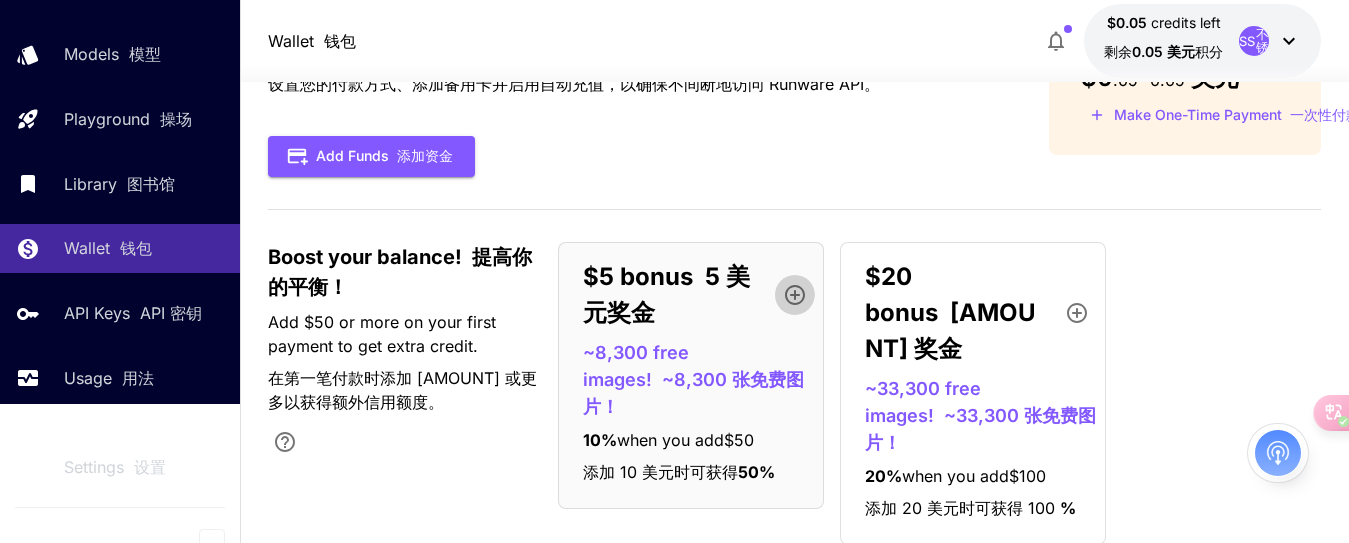 click 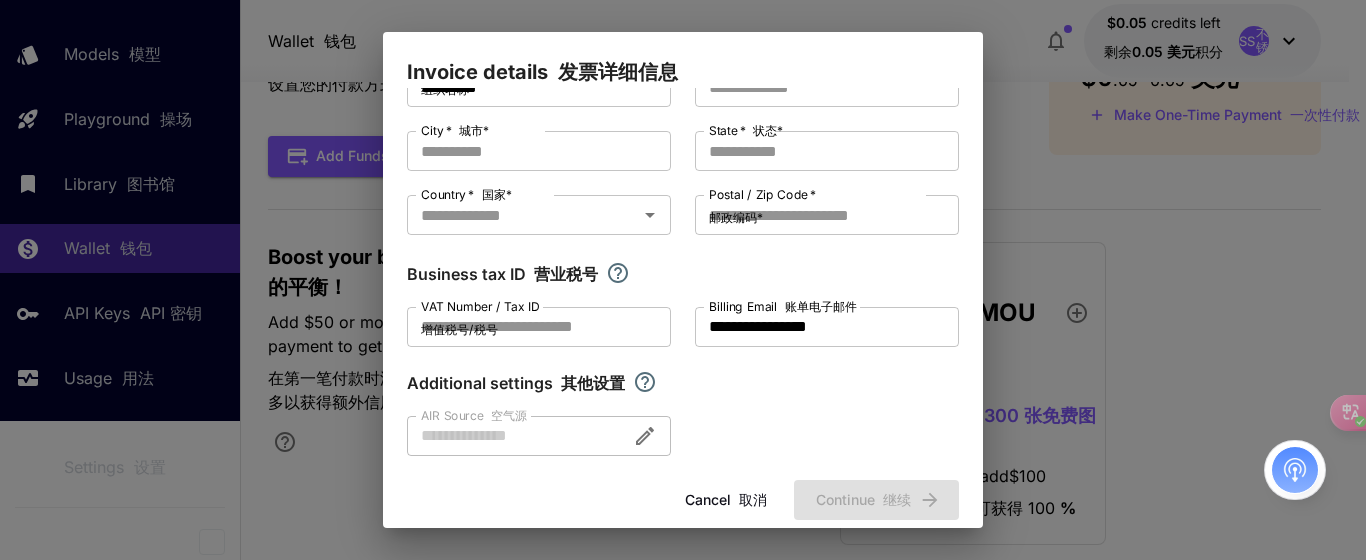 scroll, scrollTop: 81, scrollLeft: 0, axis: vertical 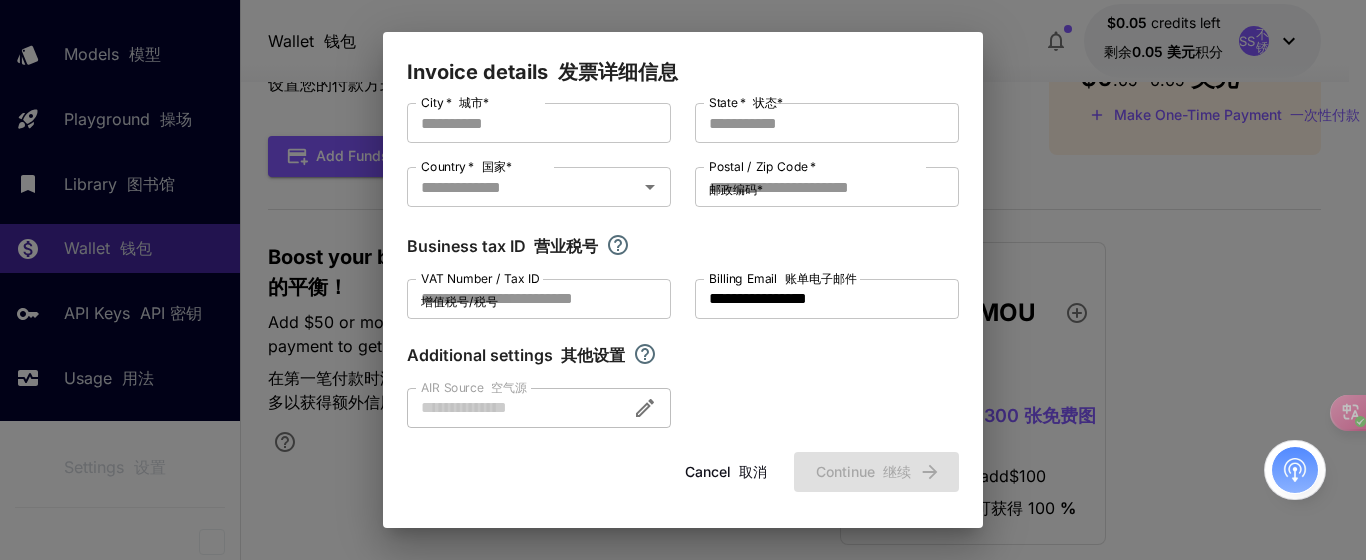 click on "Cancel    取消 Continue    继续" at bounding box center (683, 472) 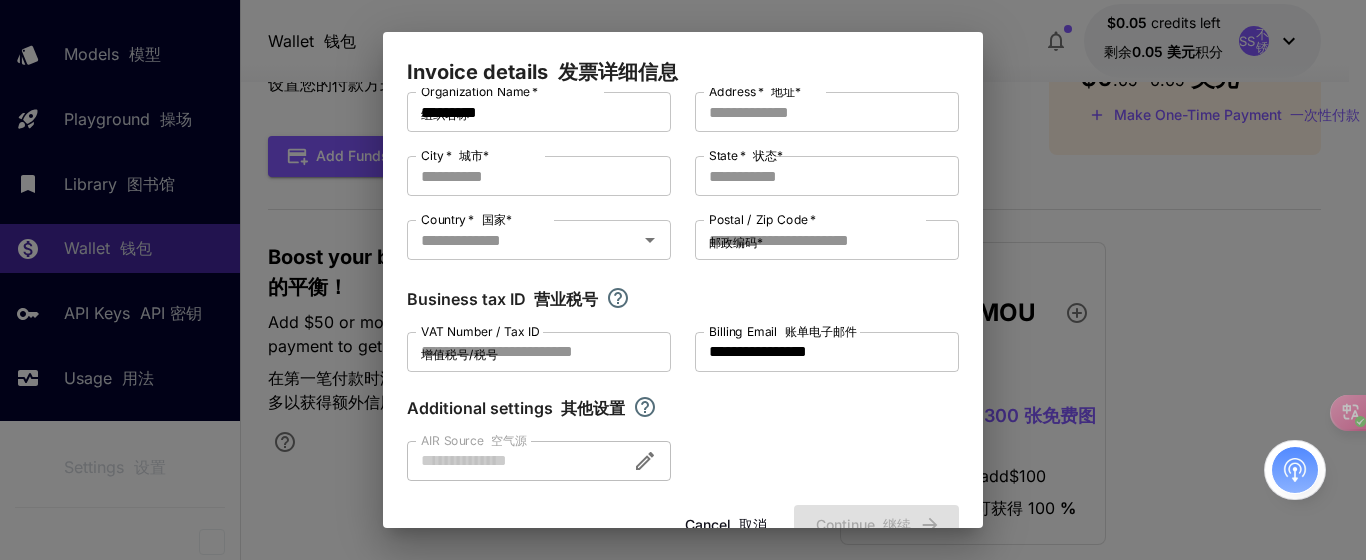 scroll, scrollTop: 0, scrollLeft: 0, axis: both 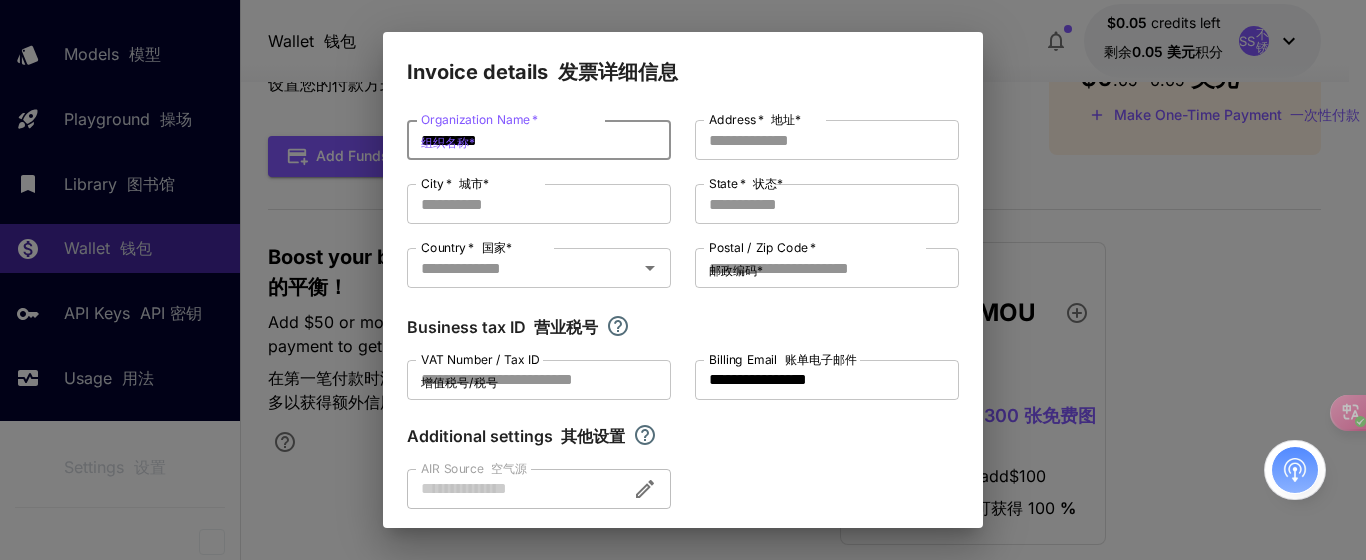 click on "*********" at bounding box center (539, 140) 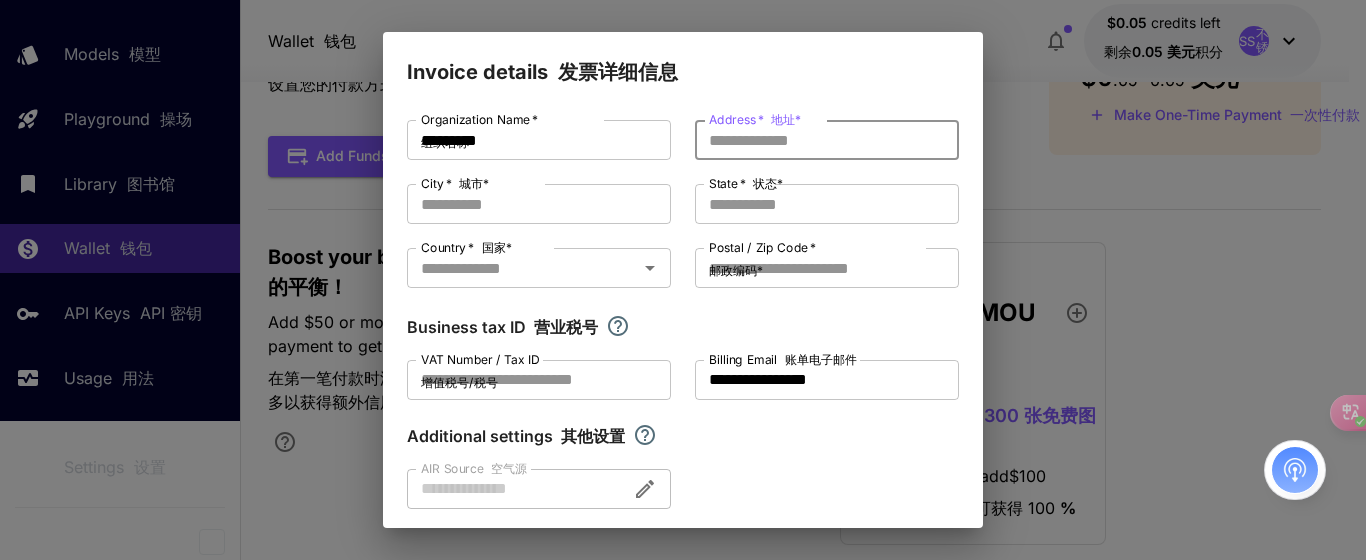click on "Address   *    地址  *" at bounding box center [827, 140] 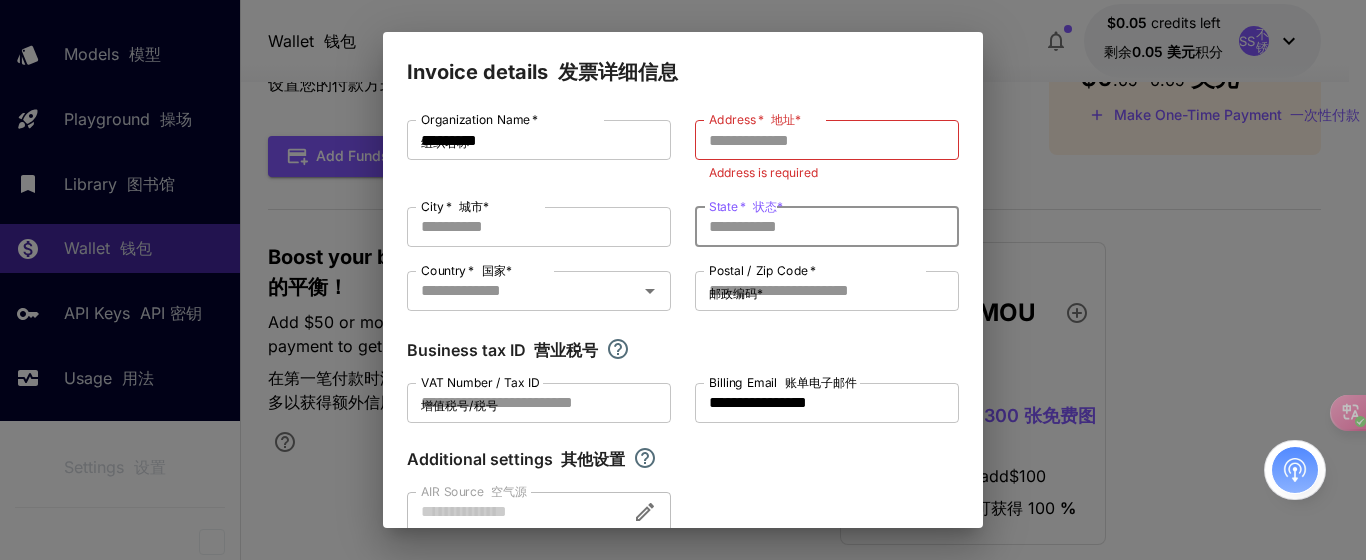 click on "State   *    状态  * State   *    州*" at bounding box center (827, 227) 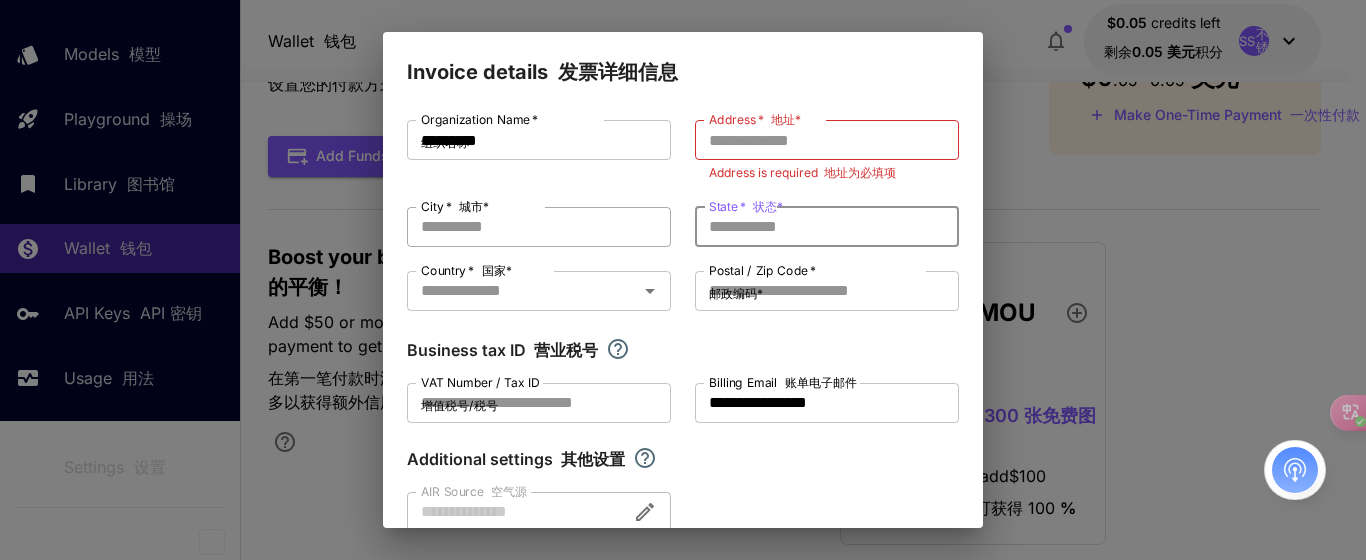 click on "City   *    城市  *" at bounding box center [539, 227] 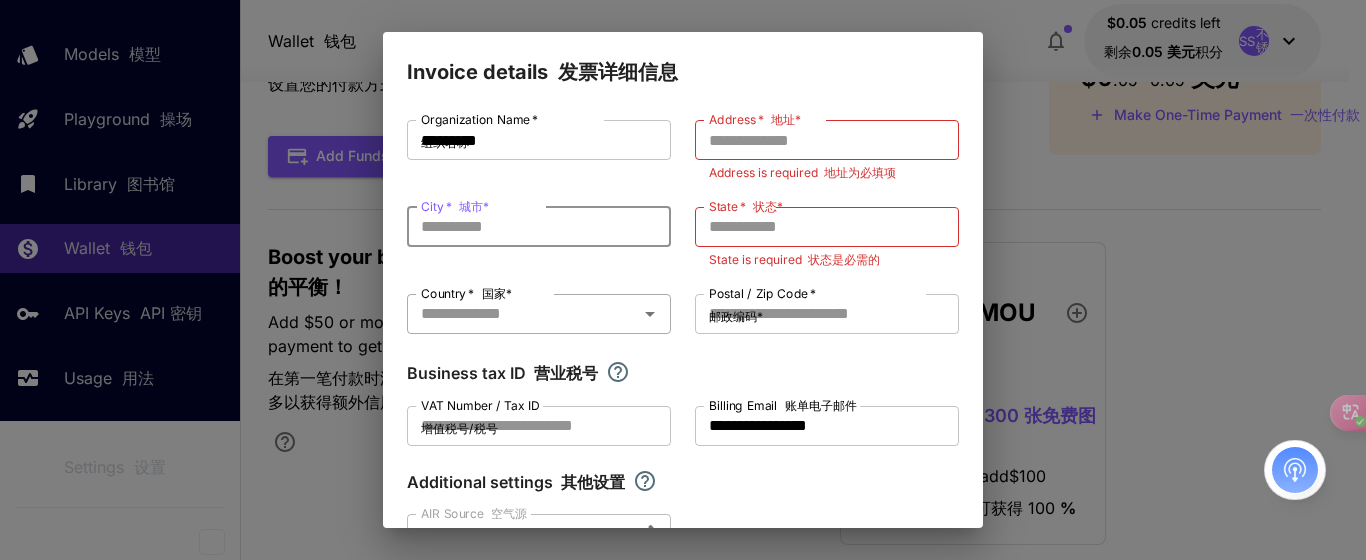 click on "Country   *    国家  *" at bounding box center [522, 314] 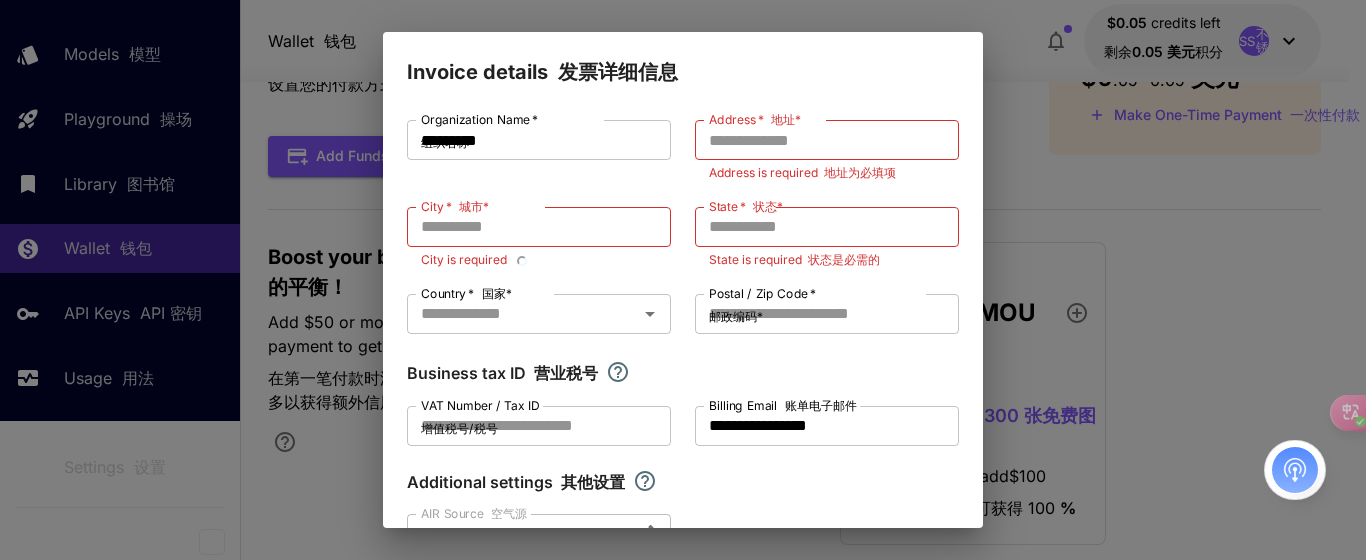 click on "[POSTAL_CODE] * [POSTAL_CODE] *" at bounding box center (762, 308) 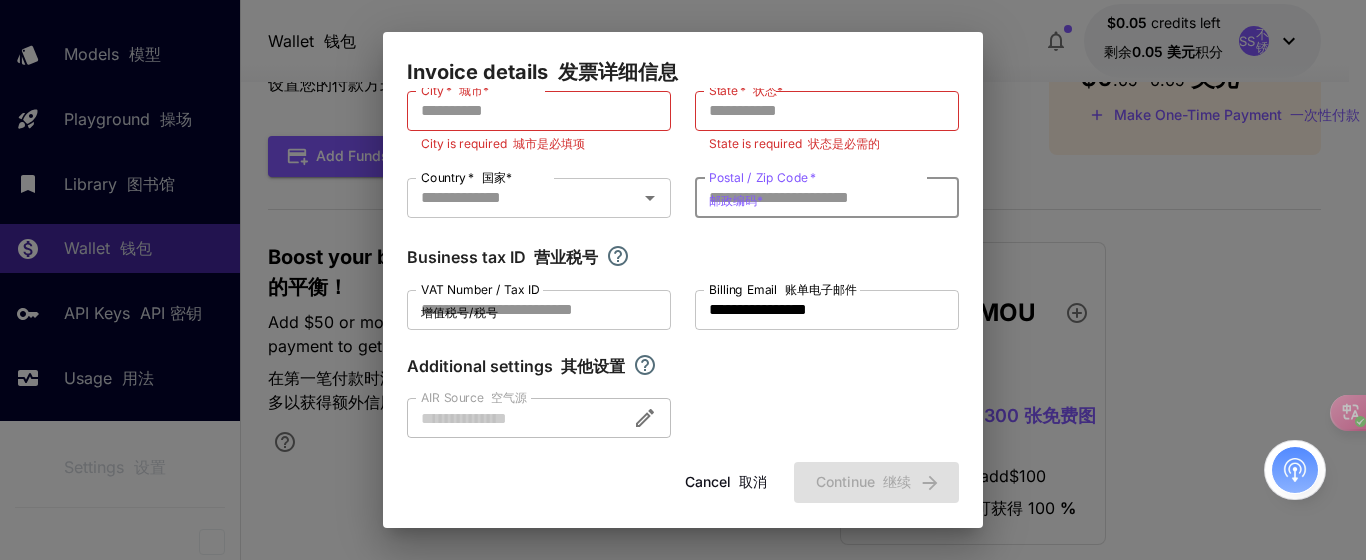 scroll, scrollTop: 127, scrollLeft: 0, axis: vertical 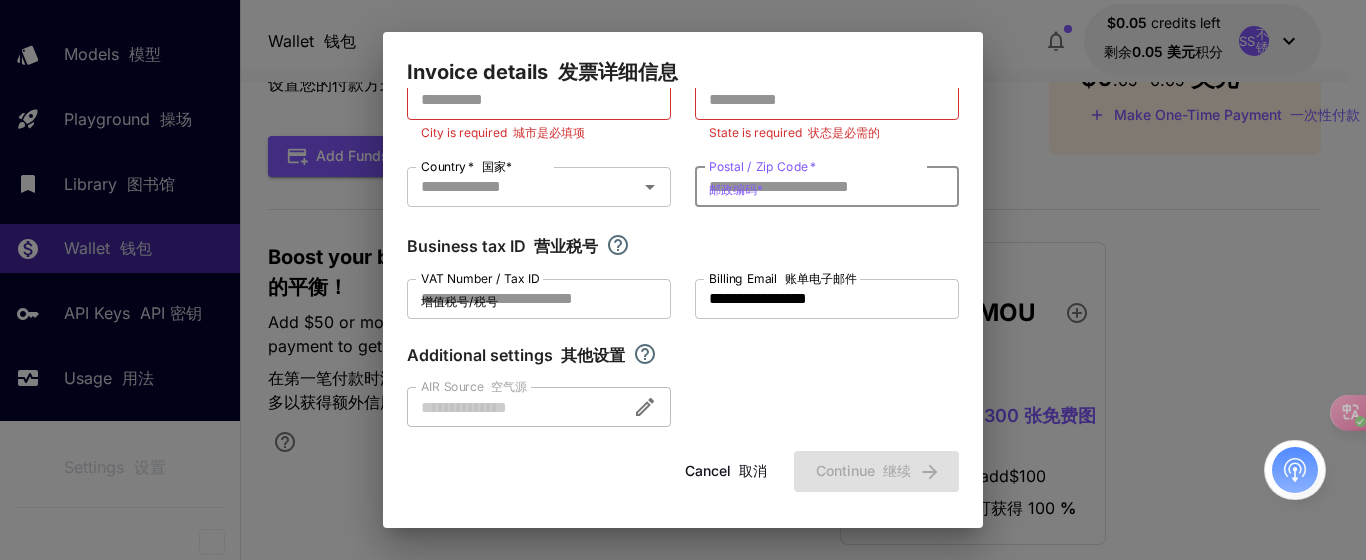 click on "**********" at bounding box center (683, 242) 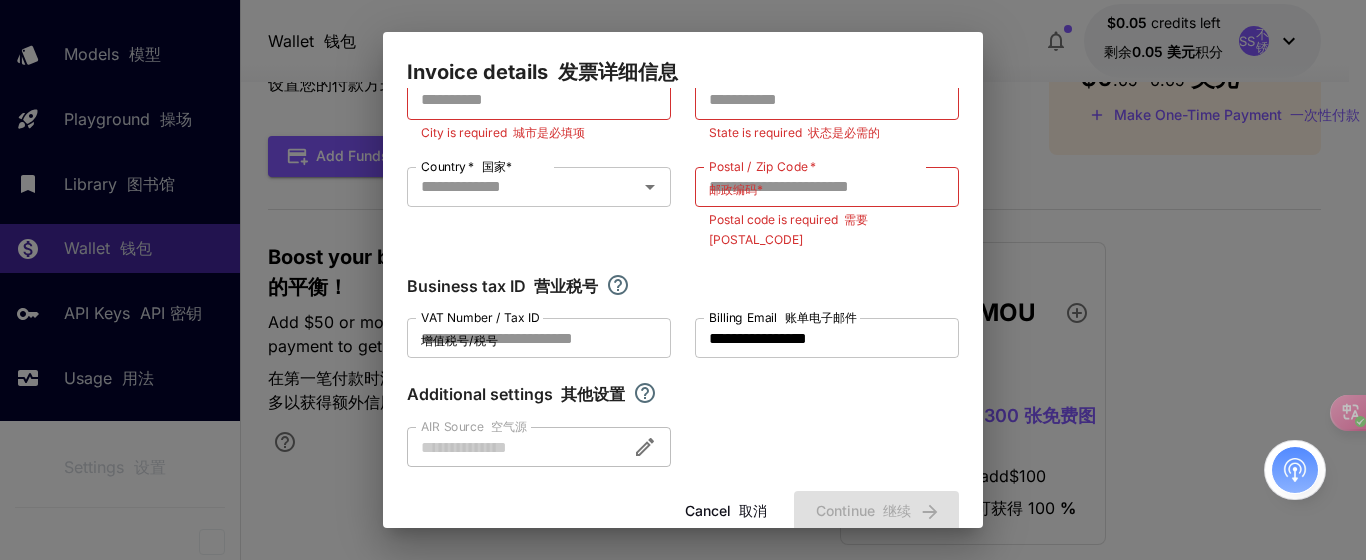 scroll, scrollTop: 27, scrollLeft: 0, axis: vertical 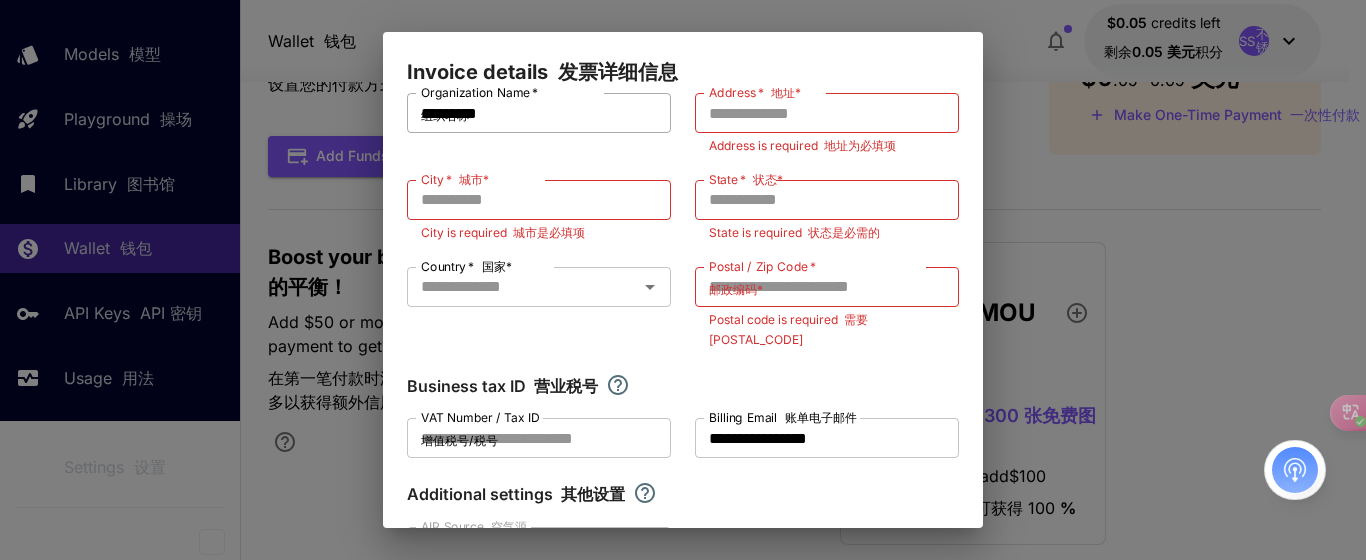 click on "*********" at bounding box center [539, 113] 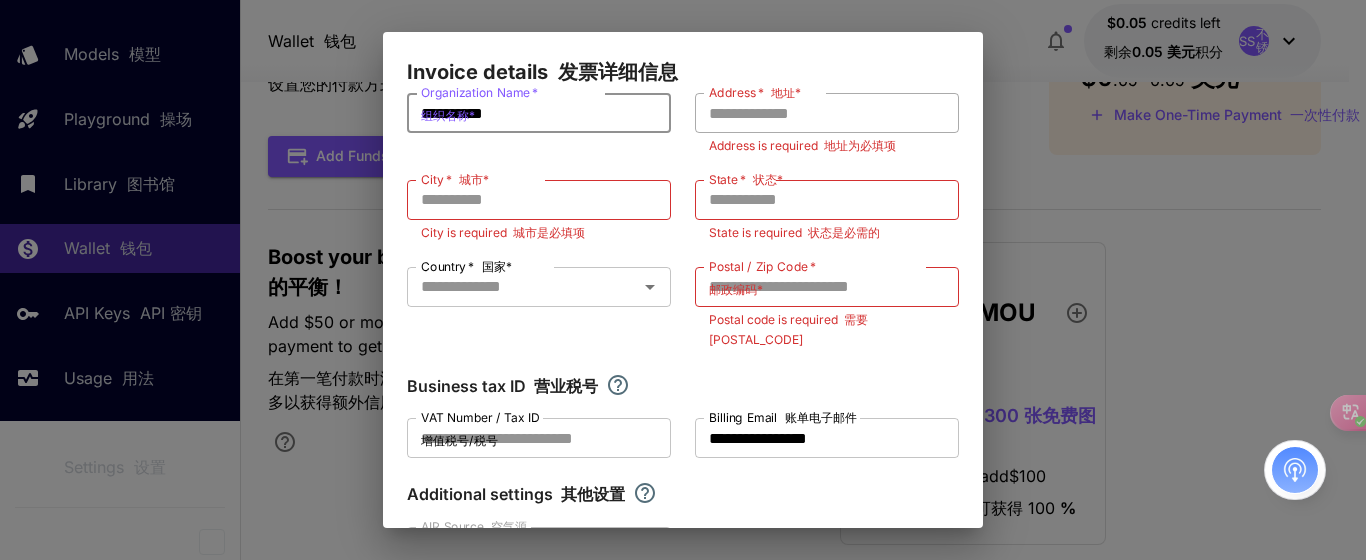 type on "**********" 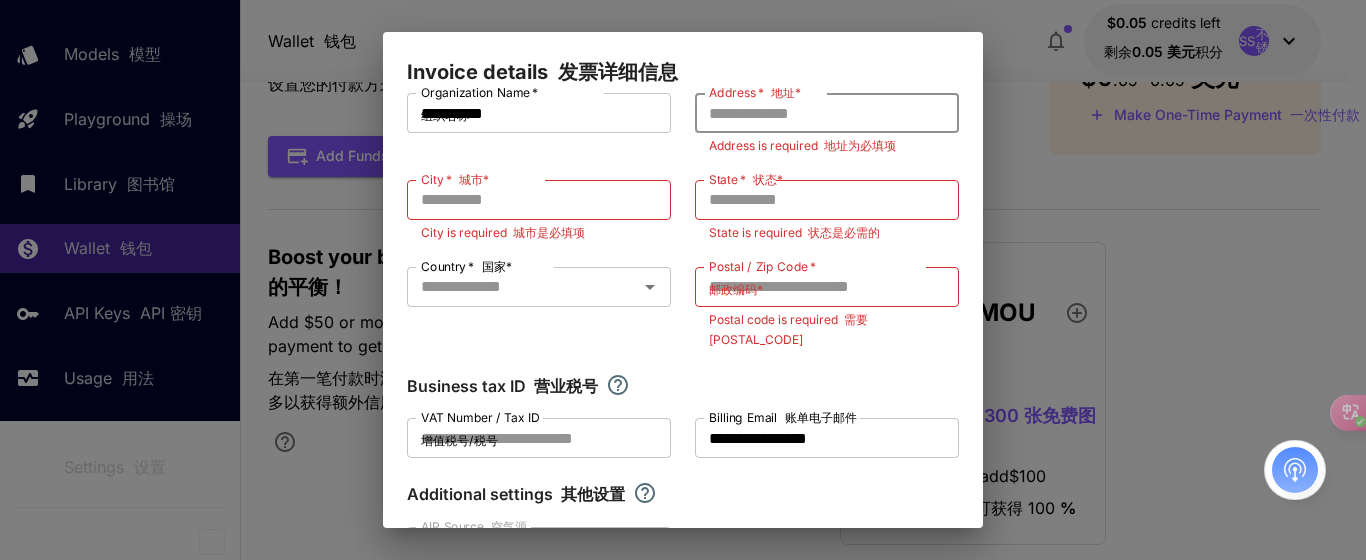 click on "Address   *    地址  *" at bounding box center (827, 113) 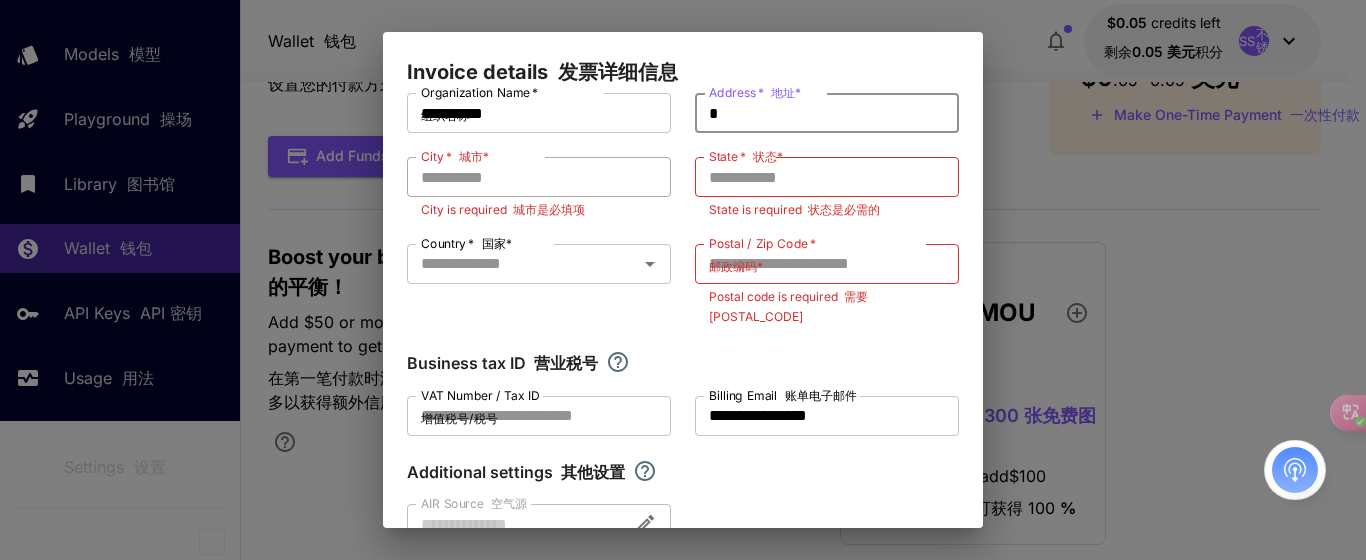 type on "*" 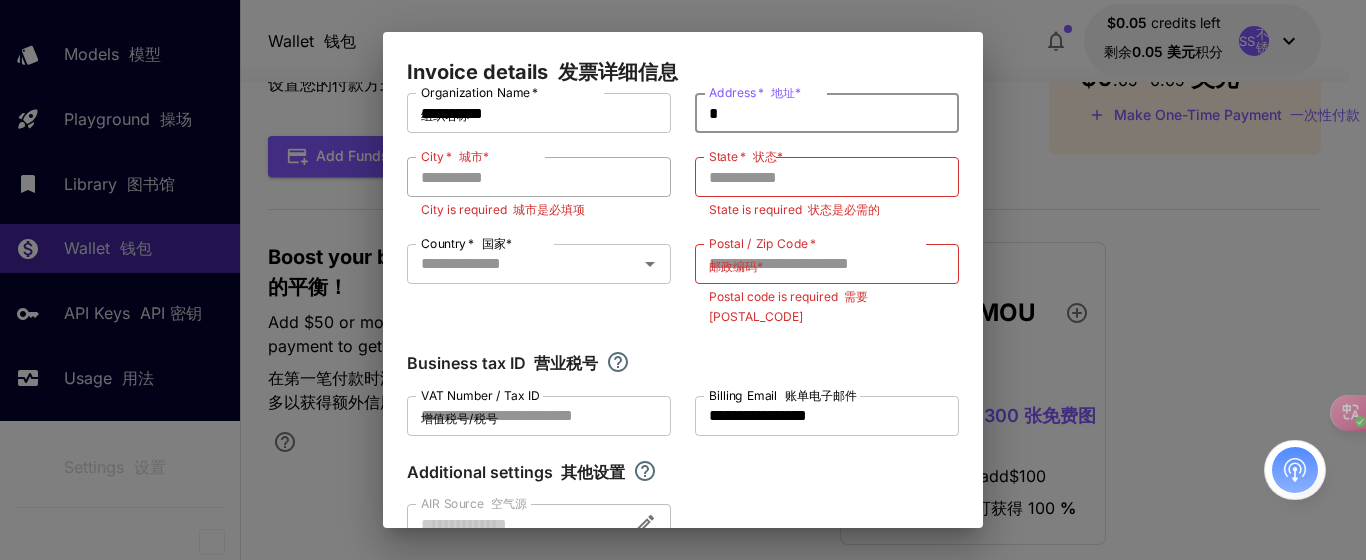 click on "City   *    城市  *" at bounding box center (539, 177) 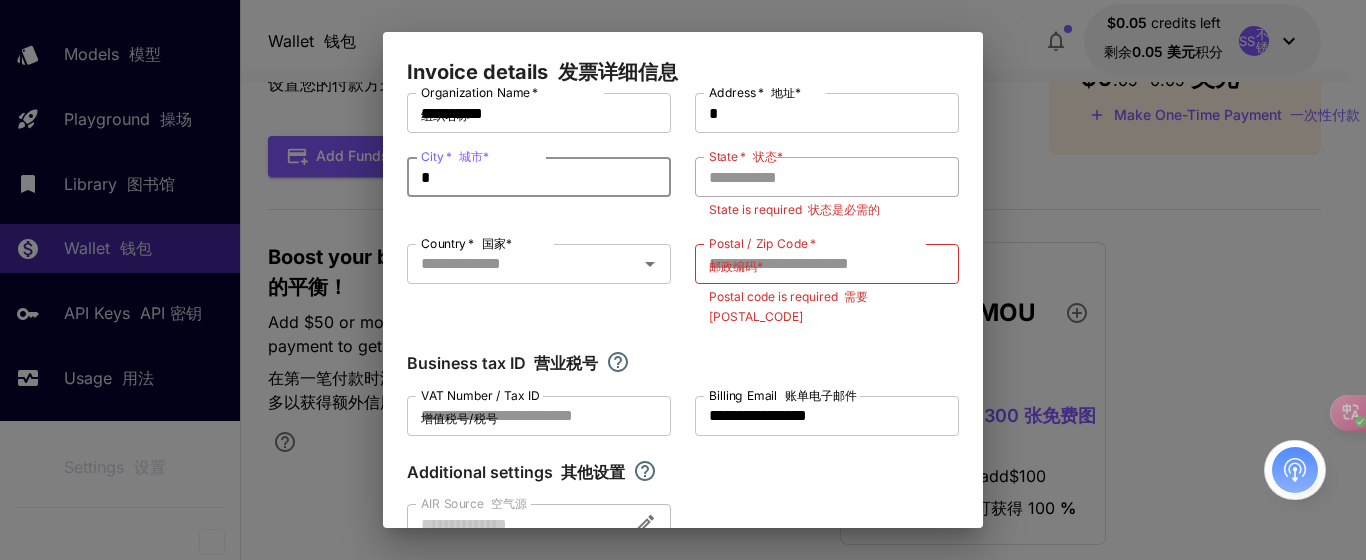 type on "*" 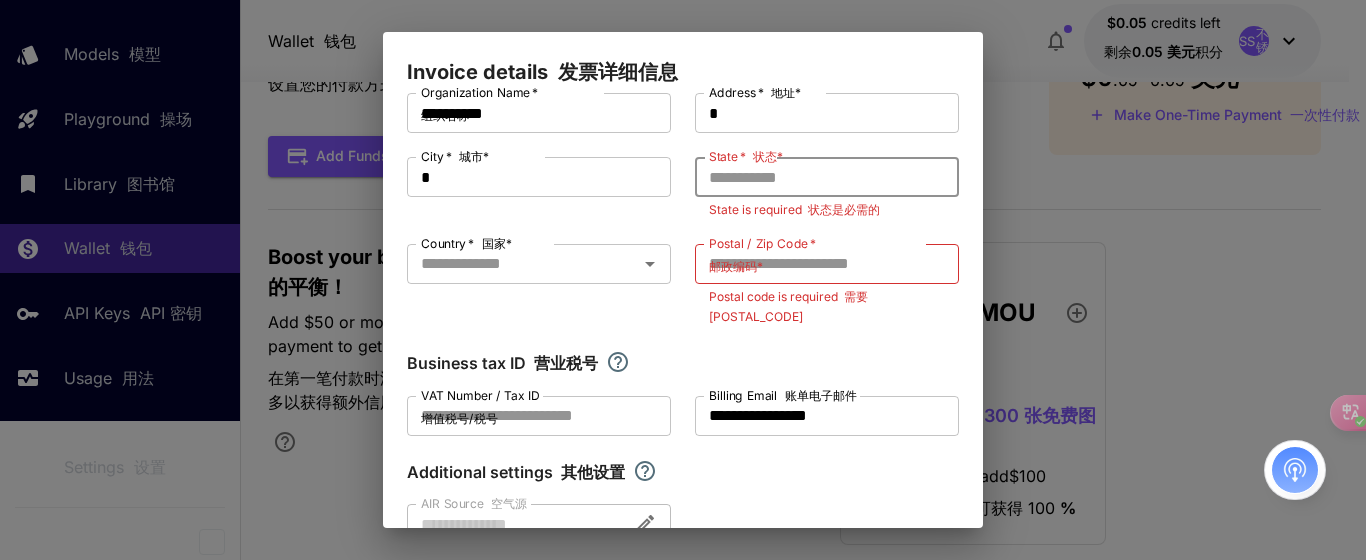 click on "State   *    状态  *" at bounding box center [827, 177] 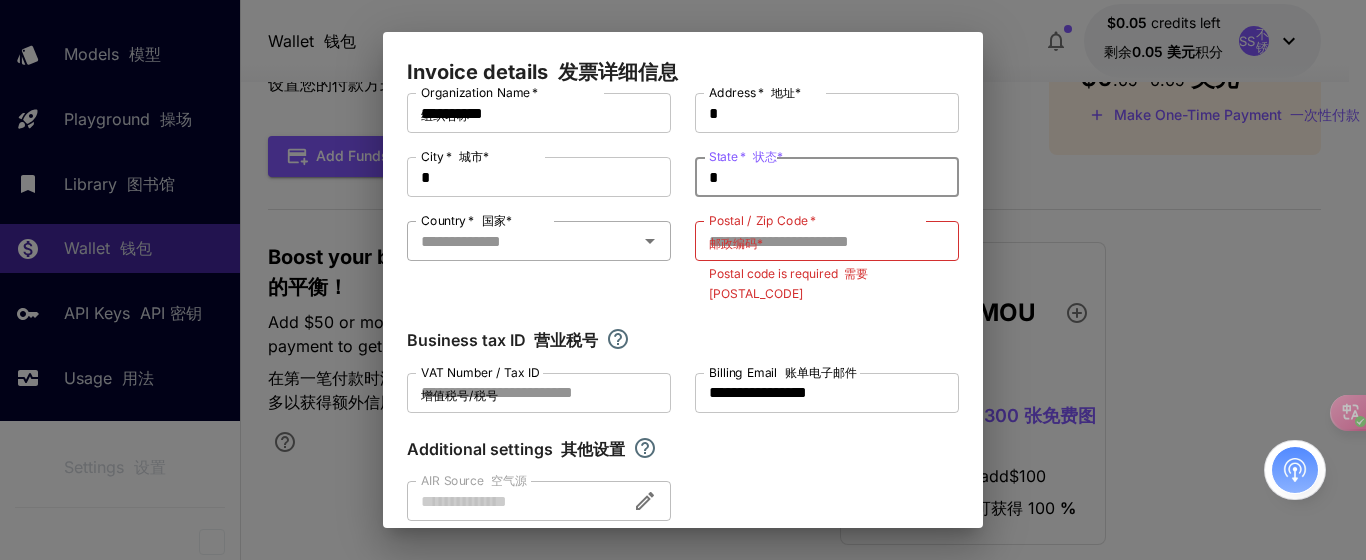type on "*" 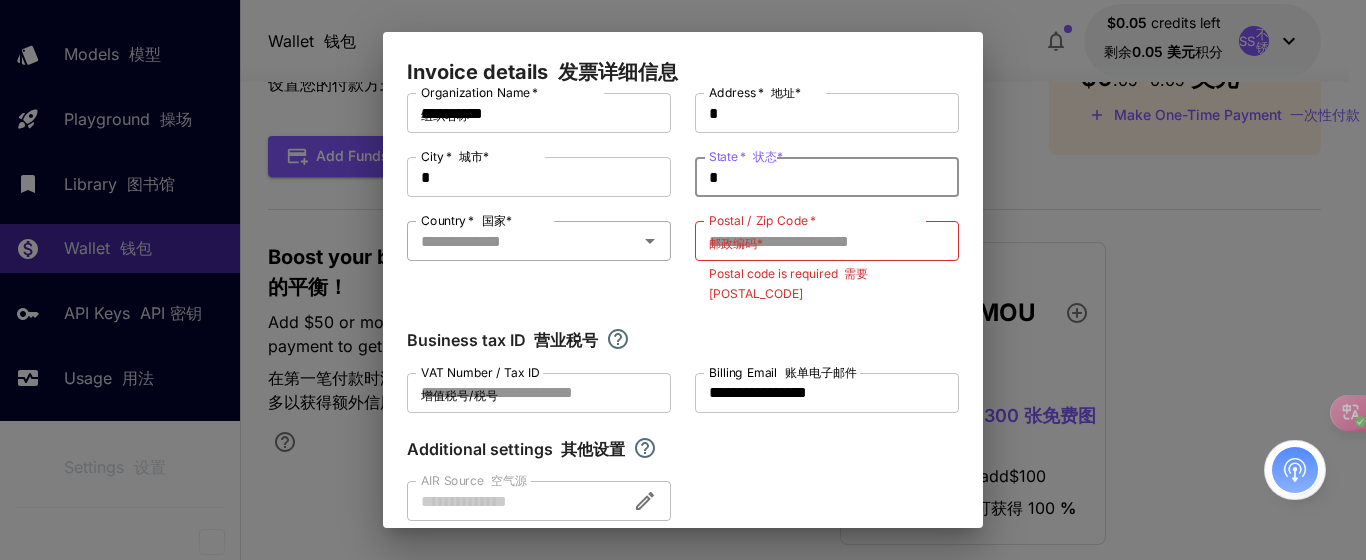 click on "Country   *    国家  *" at bounding box center (522, 241) 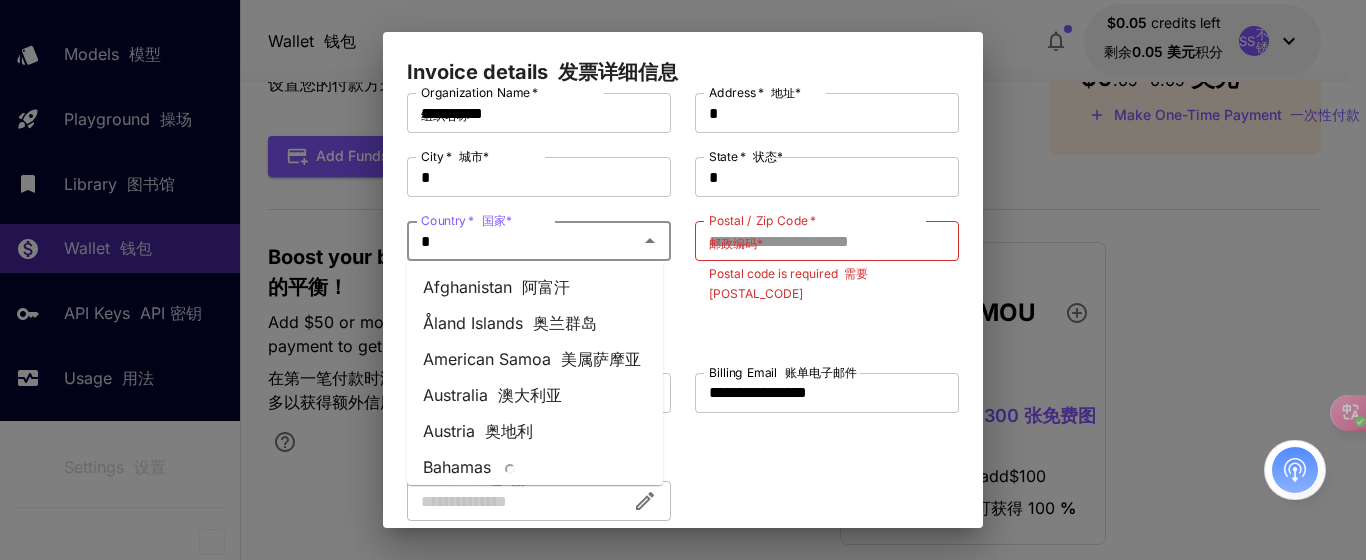 type on "*" 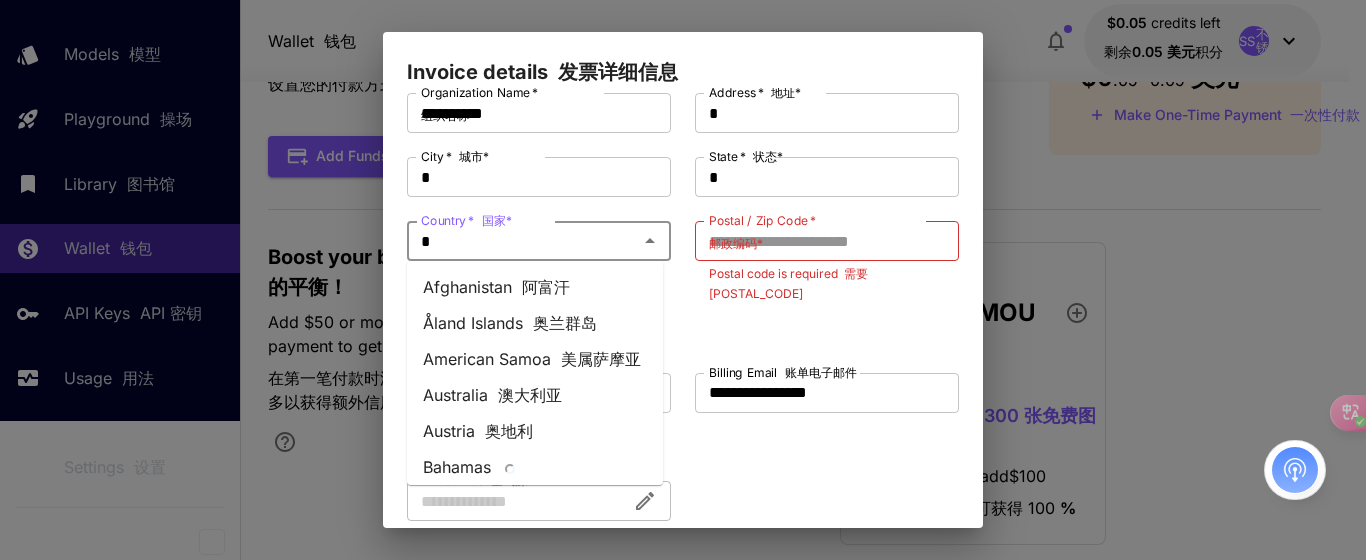 type 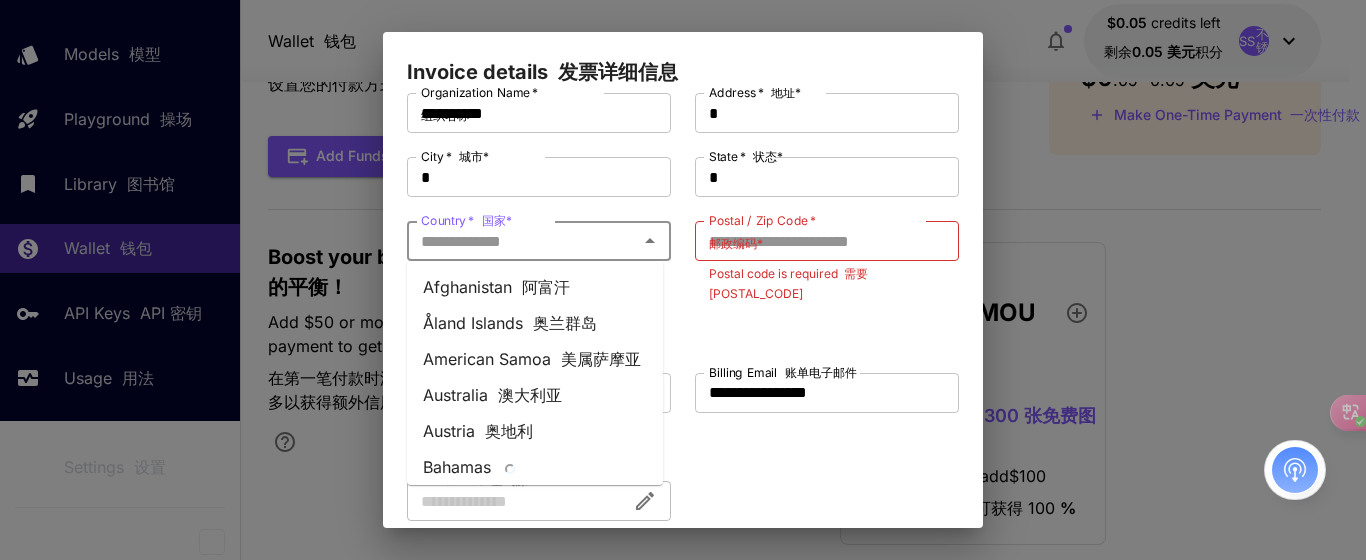 click on "[POSTAL_CODE] * [POSTAL_CODE] *" at bounding box center (762, 235) 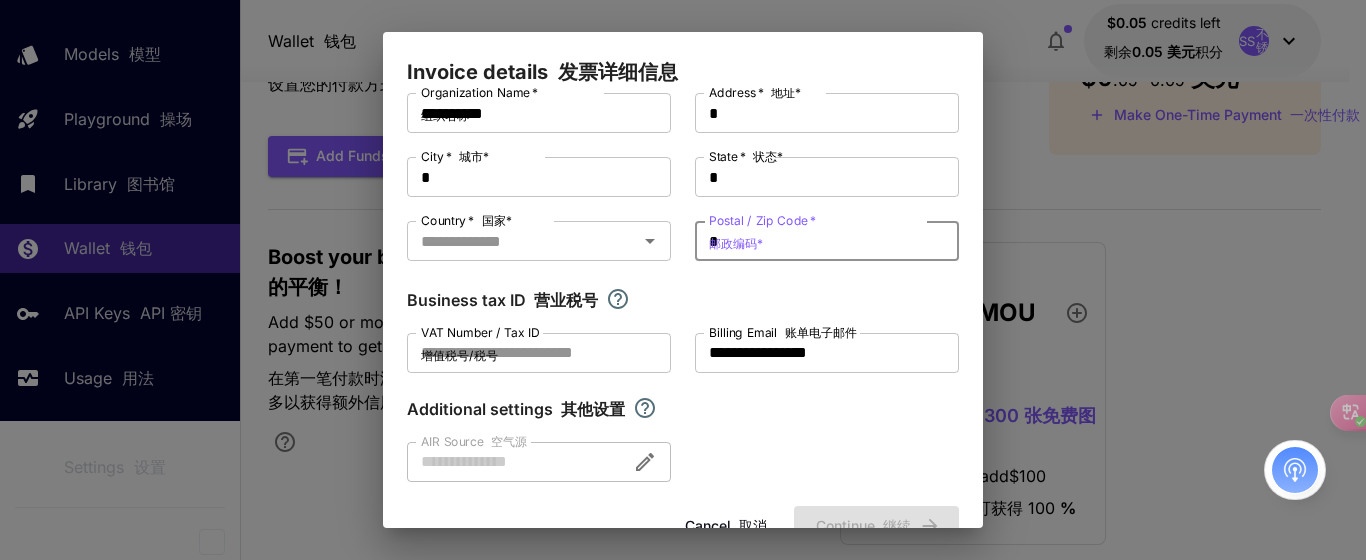 type on "*" 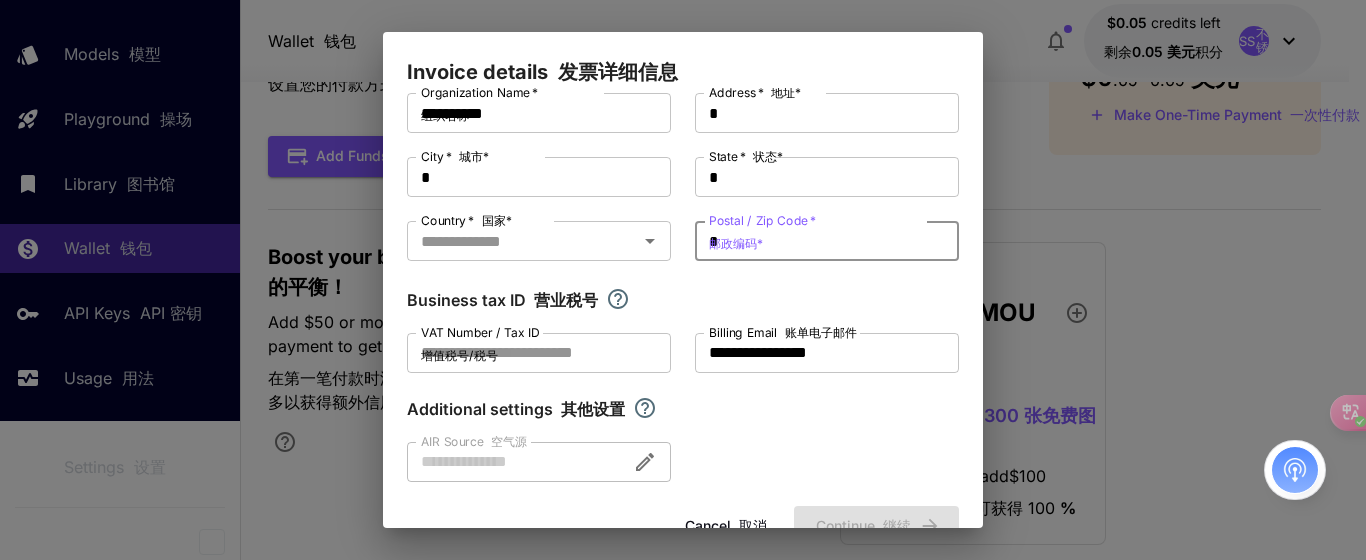 click on "**********" at bounding box center (683, 287) 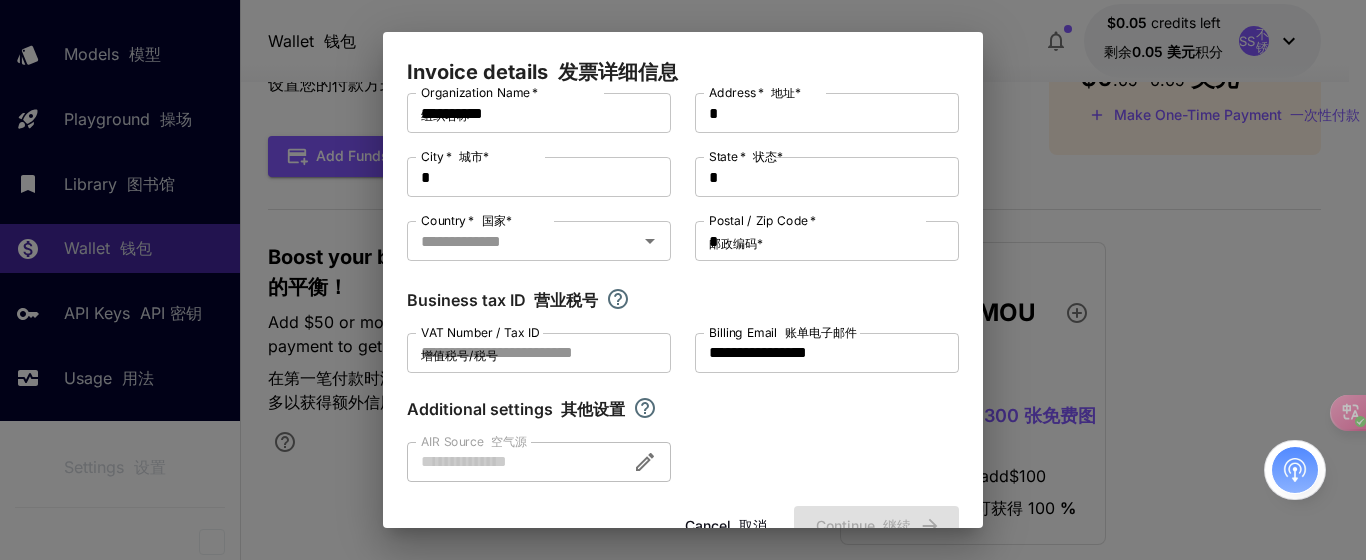 scroll, scrollTop: 81, scrollLeft: 0, axis: vertical 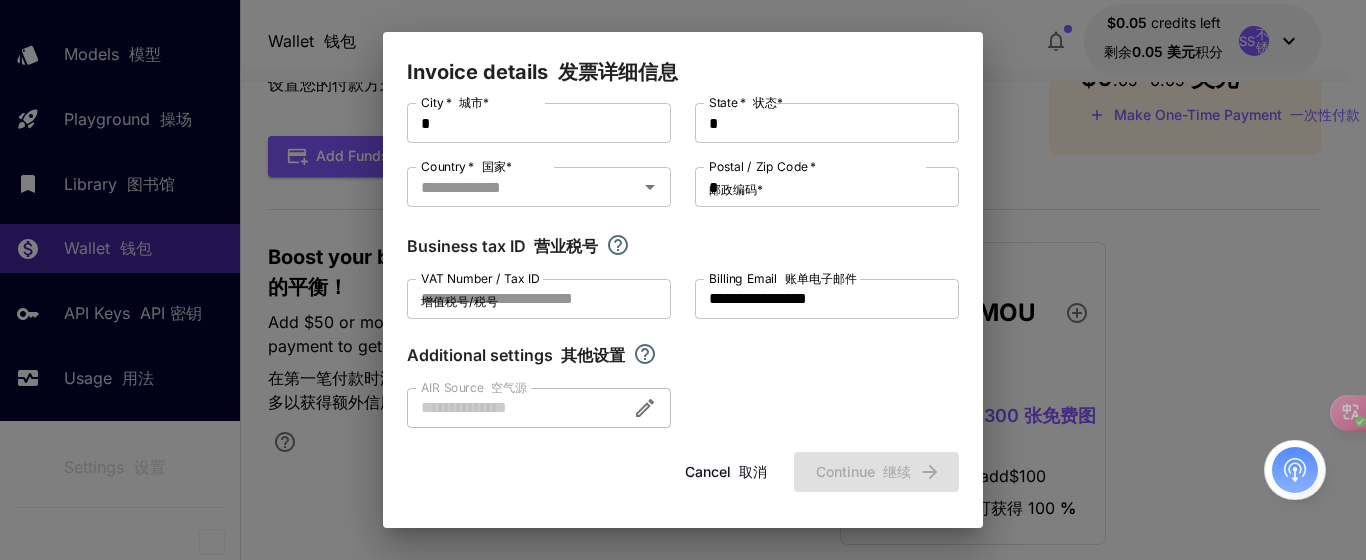 click on "Cancel    取消 Continue    继续" at bounding box center (683, 472) 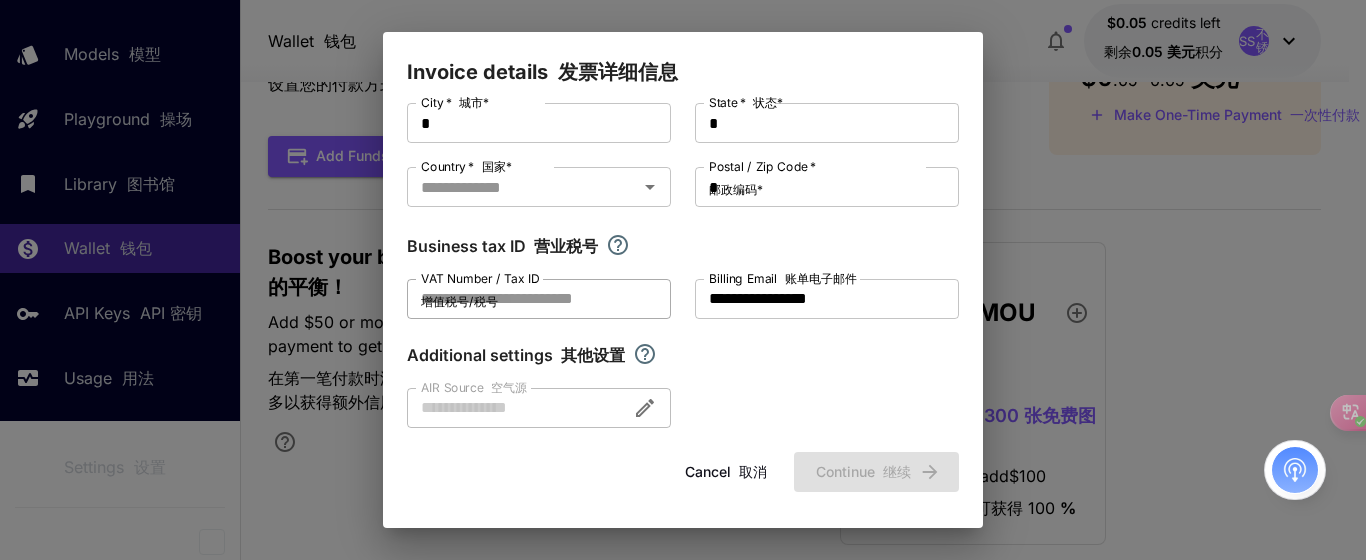 click on "[TAX_ID]" at bounding box center (539, 299) 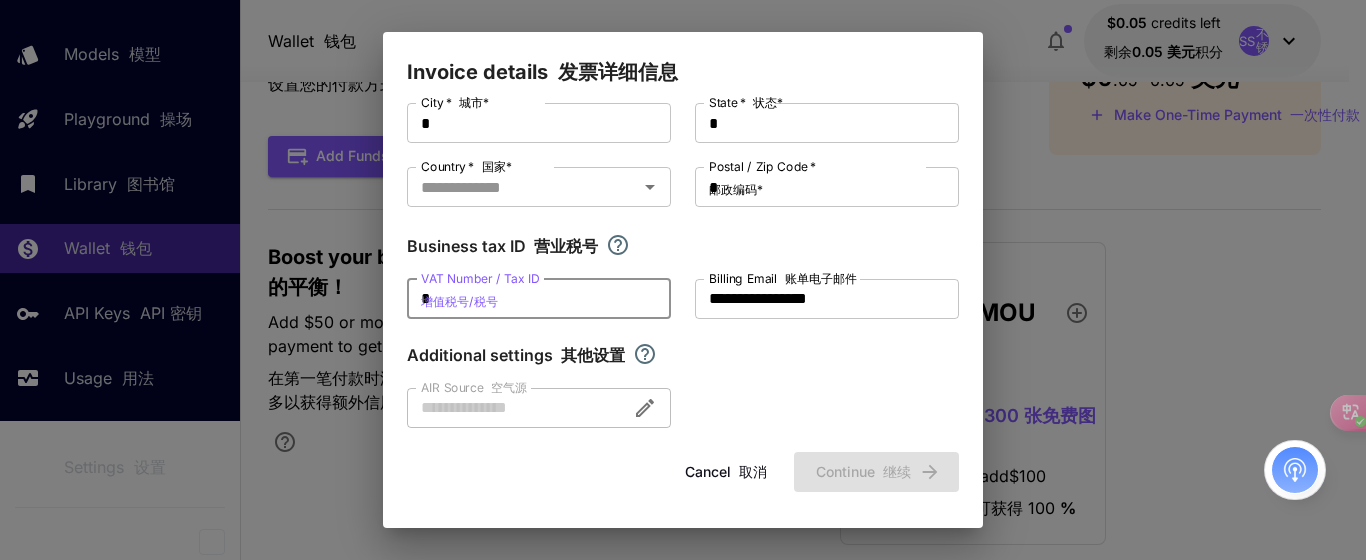 type on "*" 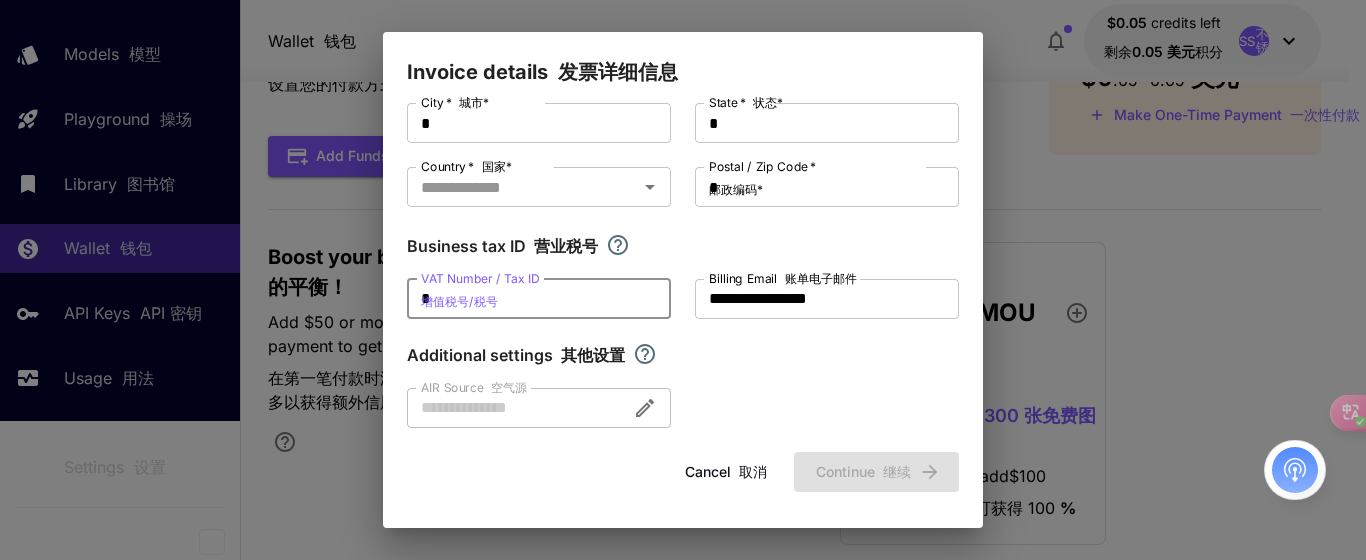 click on "Cancel    取消 Continue    继续" at bounding box center (683, 472) 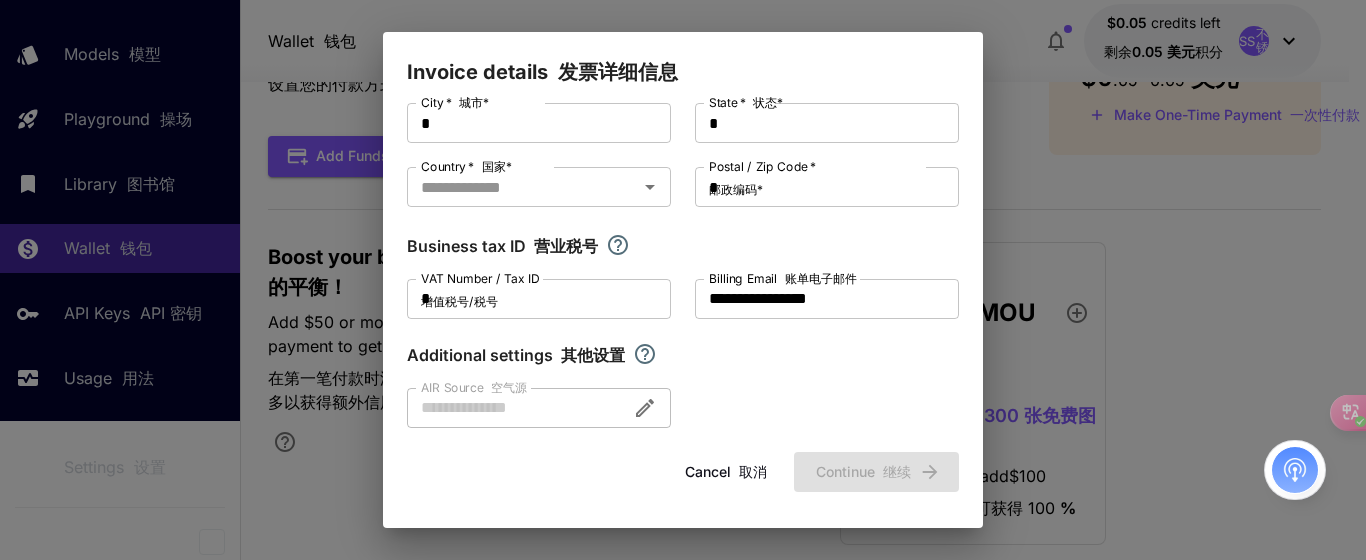 click at bounding box center [539, 408] 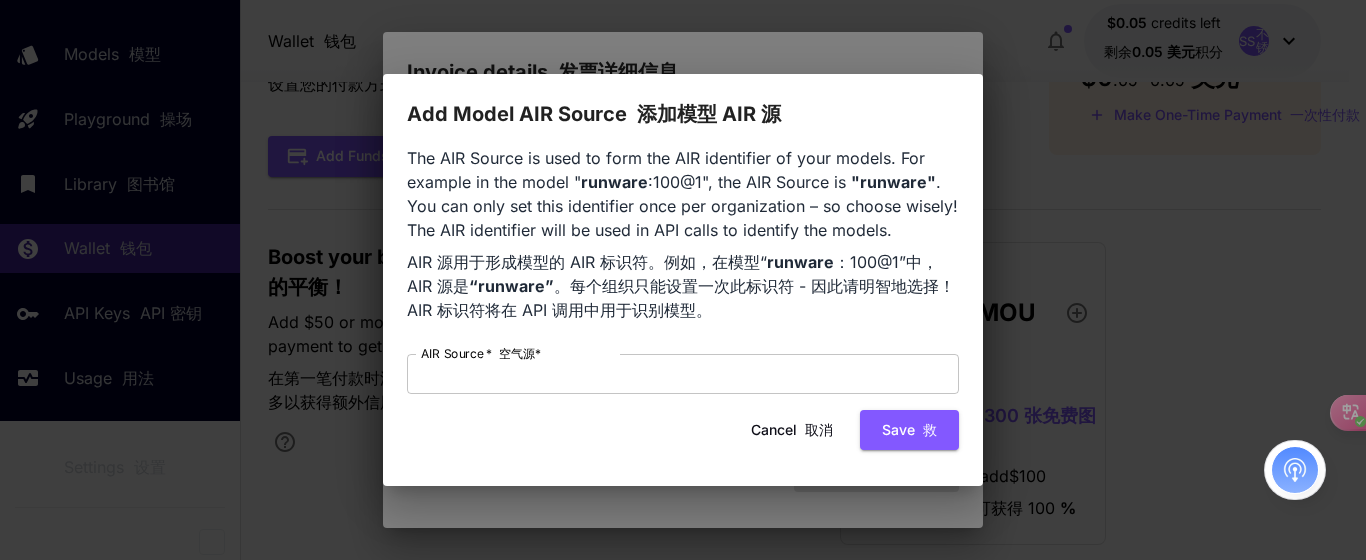 click at bounding box center [801, 429] 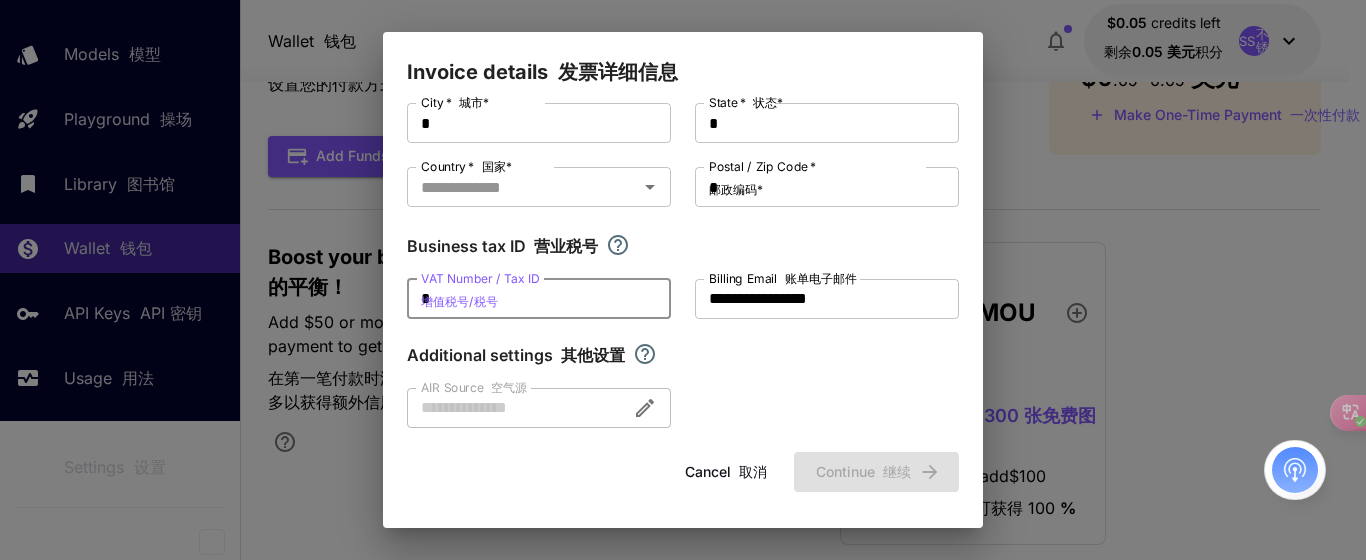 drag, startPoint x: 579, startPoint y: 305, endPoint x: 367, endPoint y: 305, distance: 212 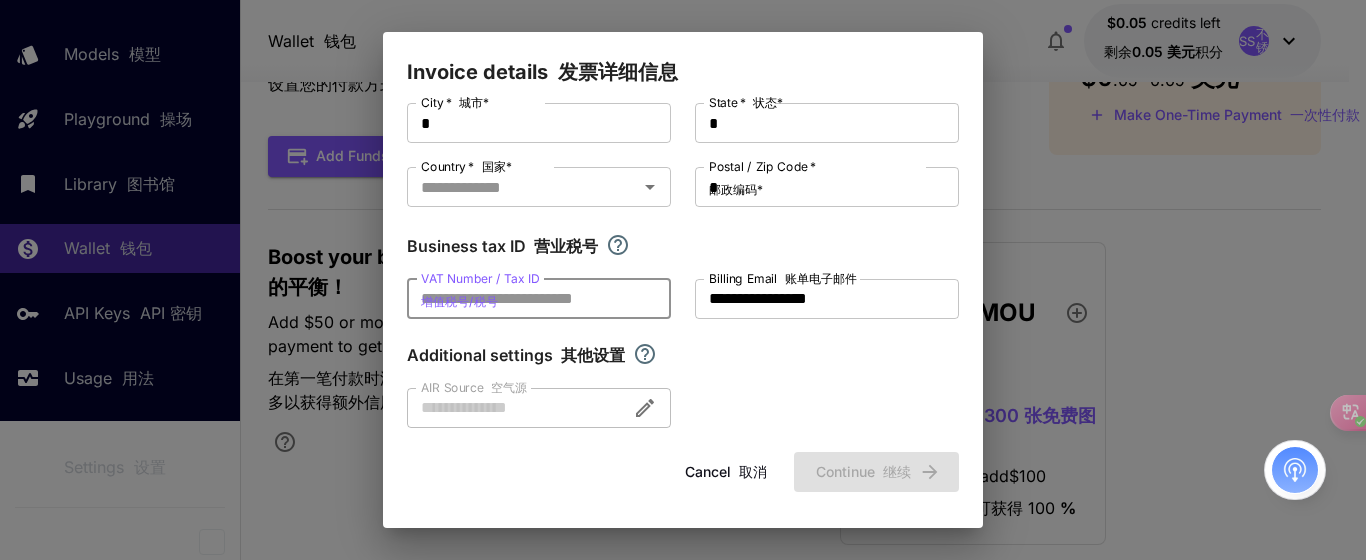 type 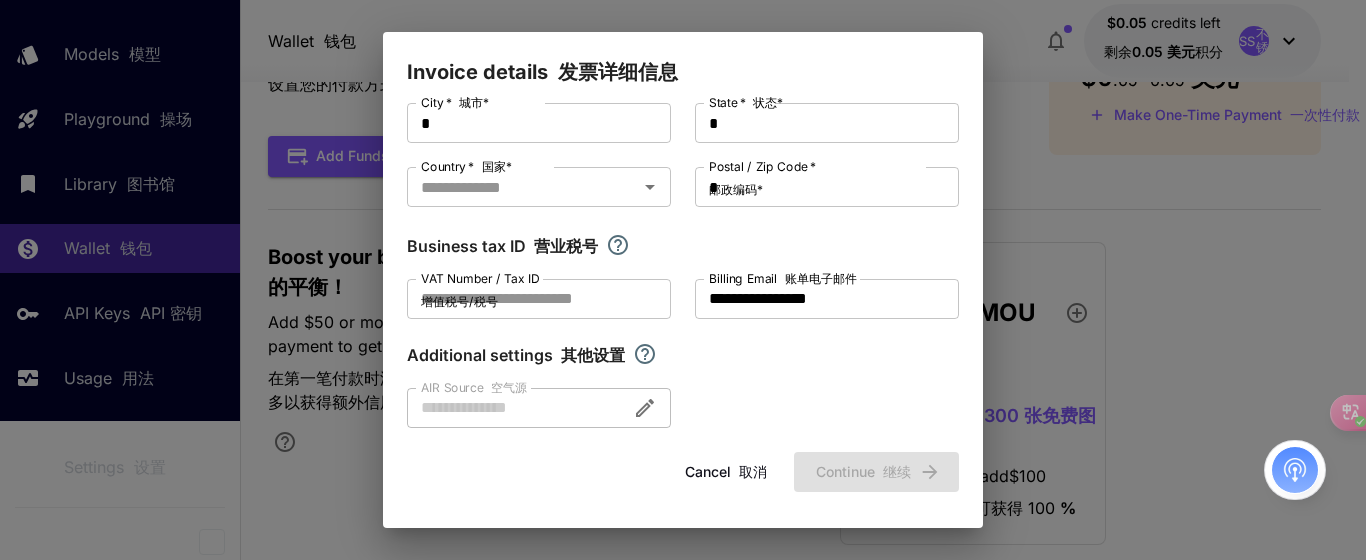 click on "[POSTAL_CODE] * [POSTAL_CODE] *" at bounding box center (762, 181) 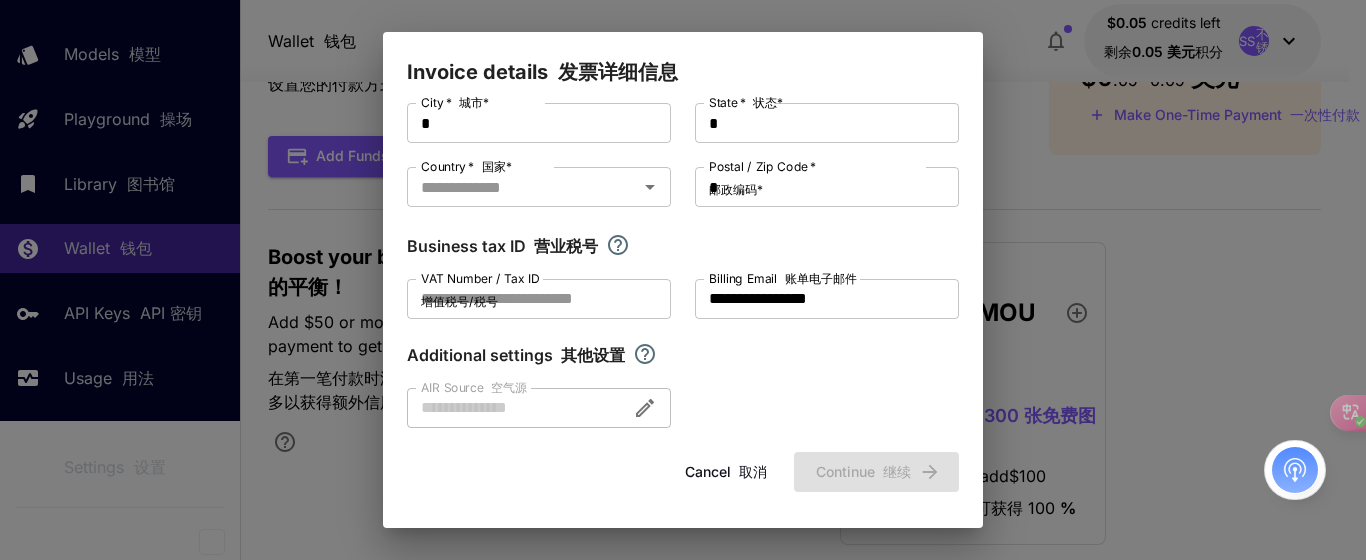 click on "*" at bounding box center (827, 187) 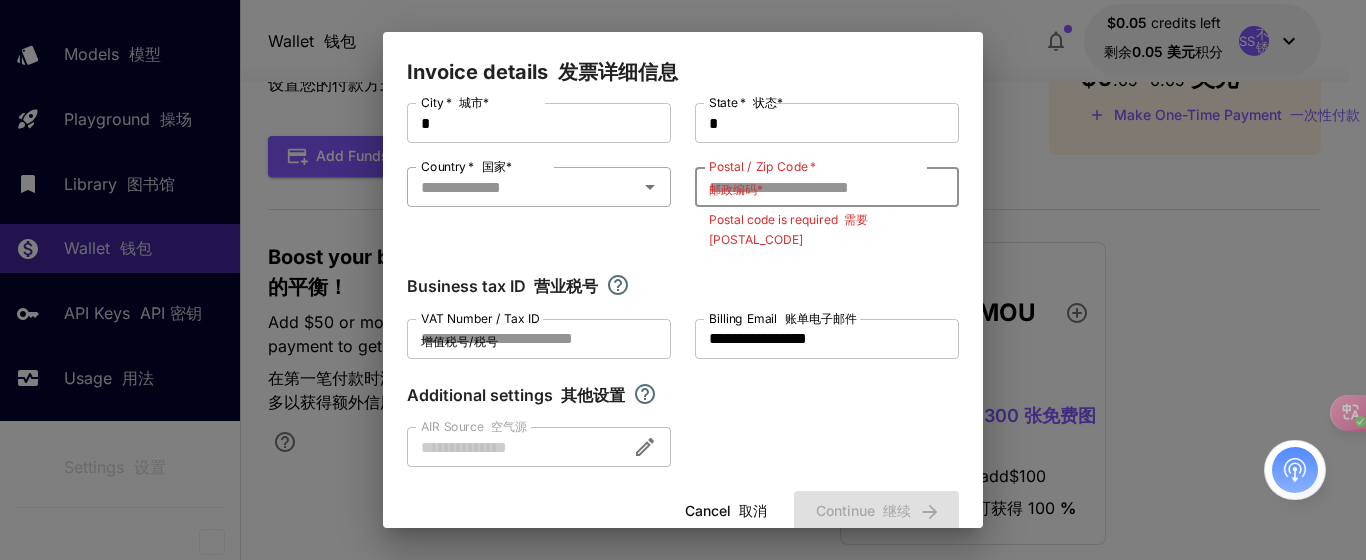 click 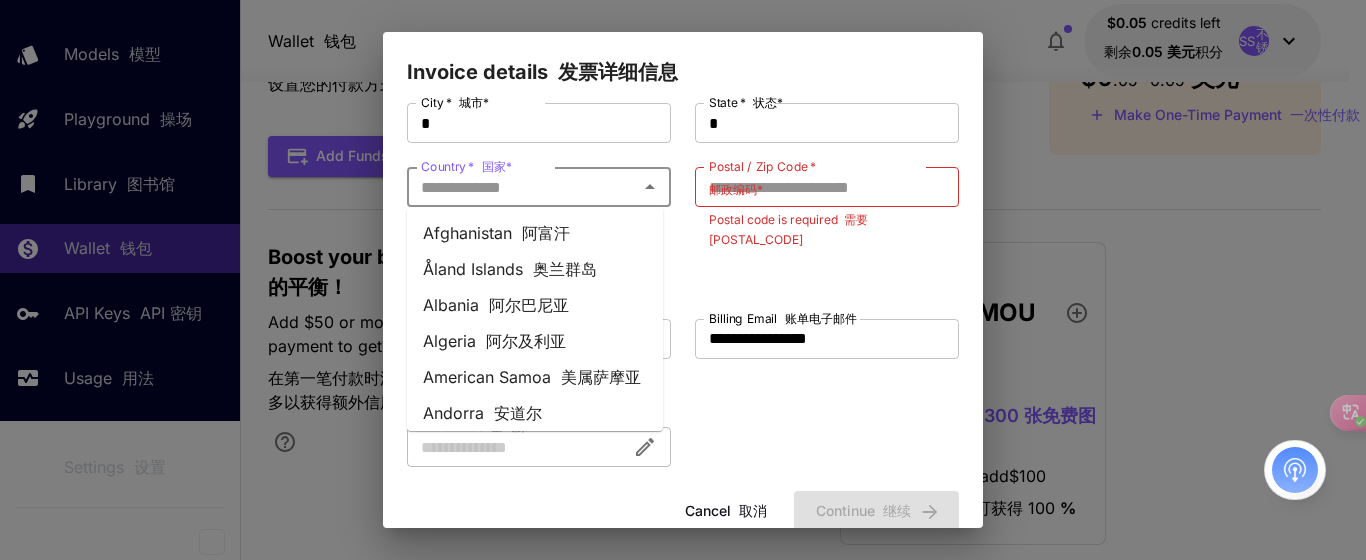 click on "阿富汗" at bounding box center [546, 233] 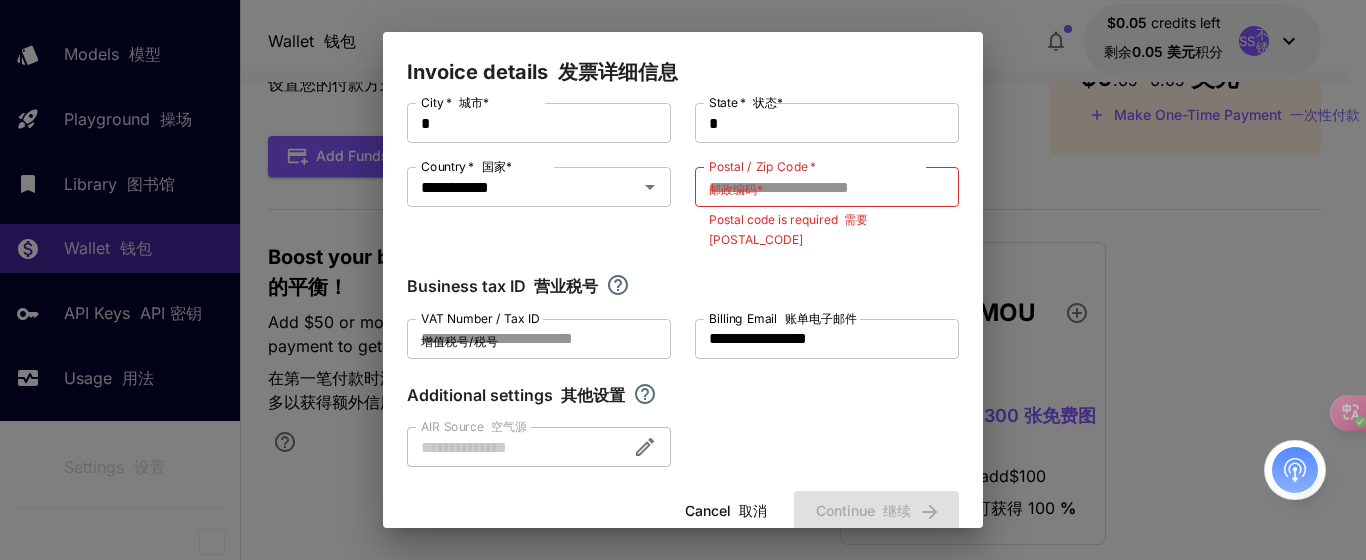 click on "[POSTAL_CODE] * [POSTAL_CODE] *" at bounding box center (762, 181) 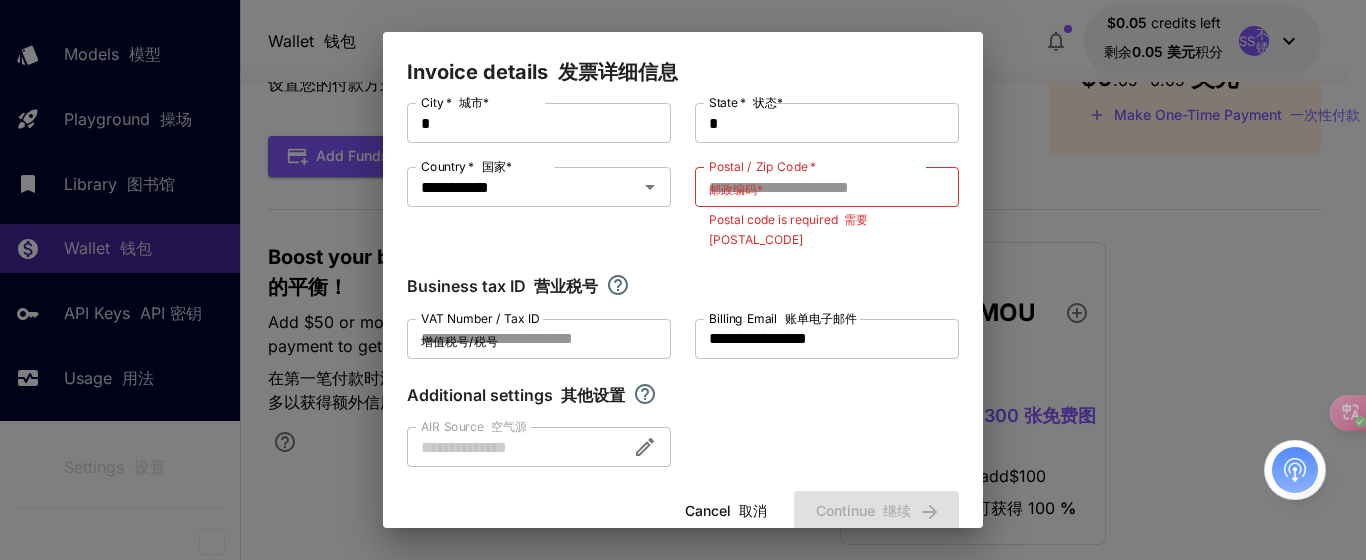 click on "[POSTAL_CODE] * [POSTAL_CODE] *" at bounding box center (827, 187) 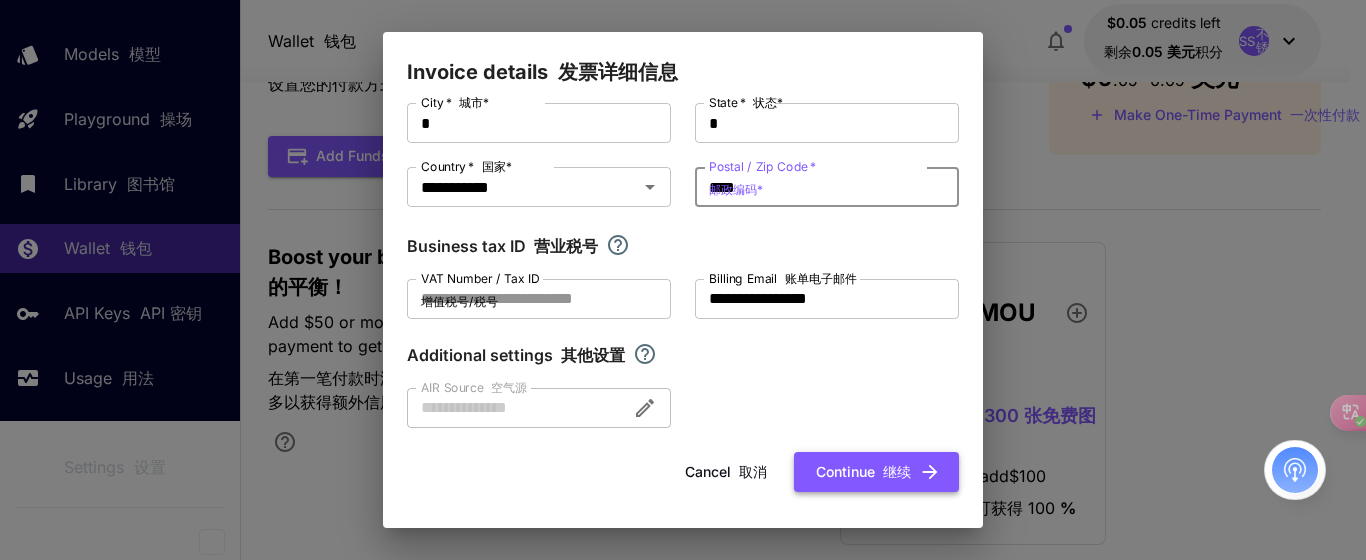 type on "****" 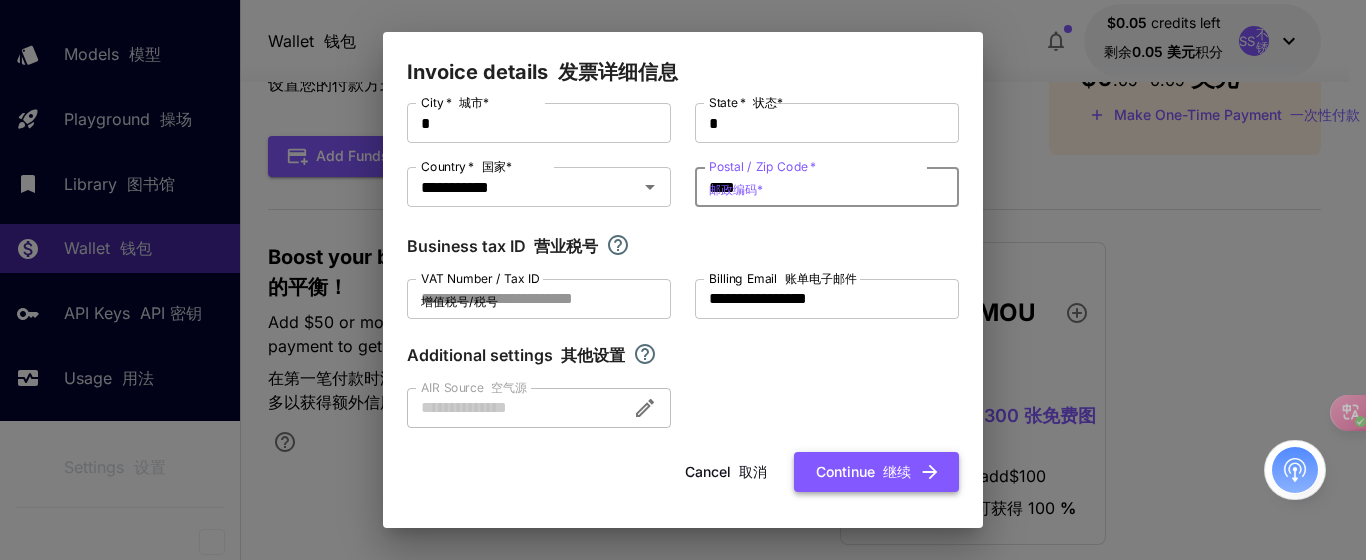 click at bounding box center [879, 471] 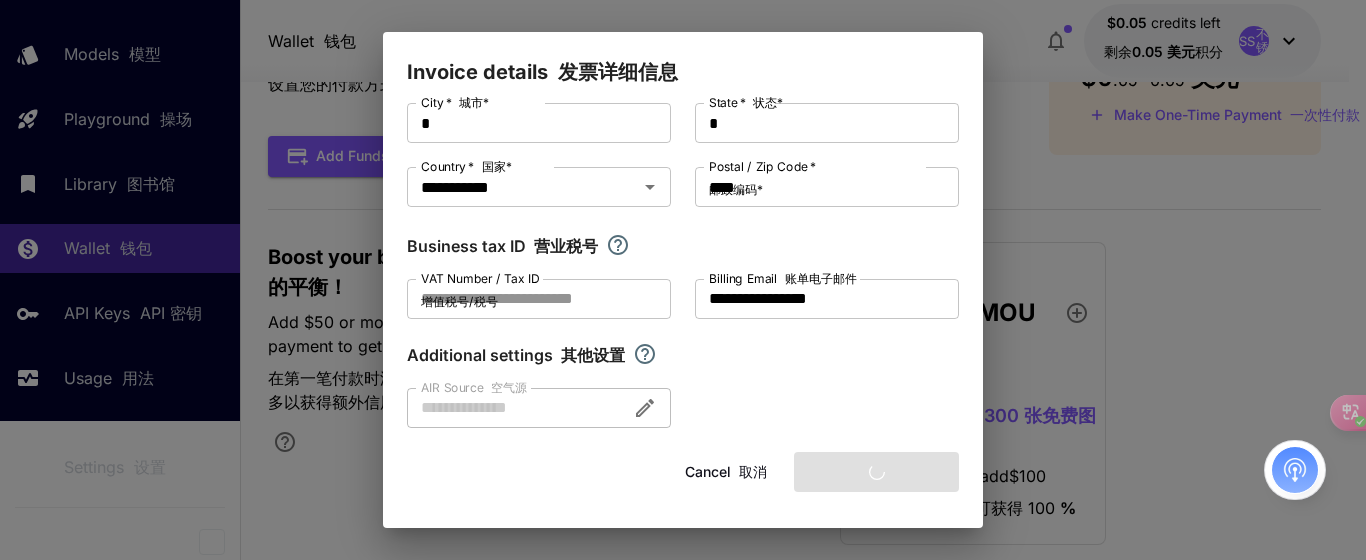 type on "*********" 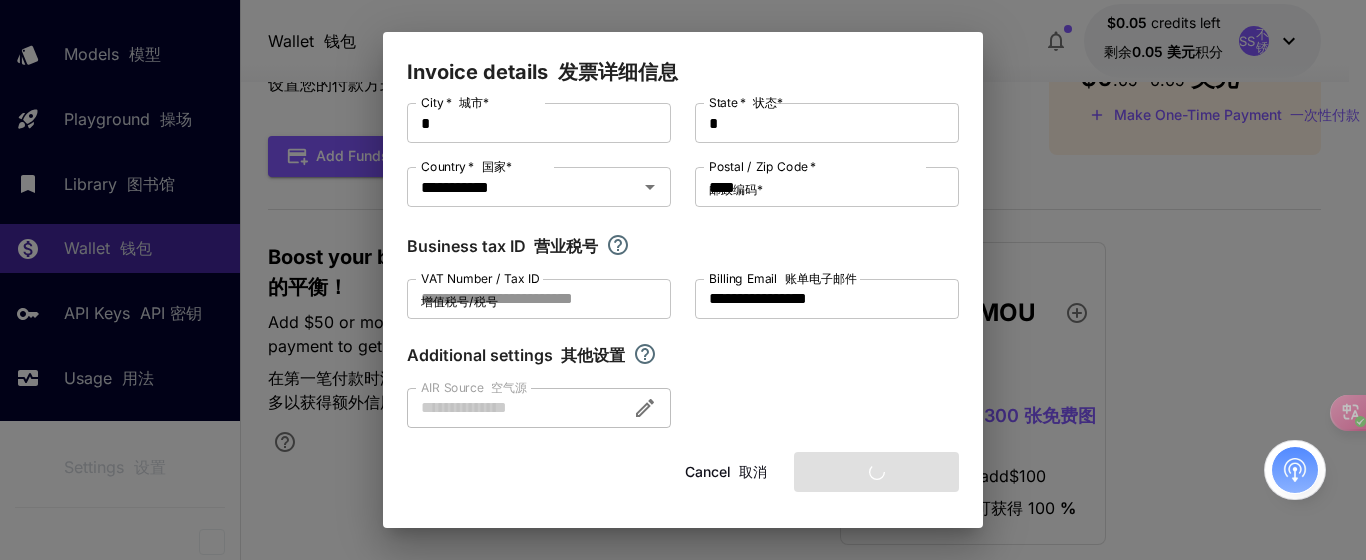 type 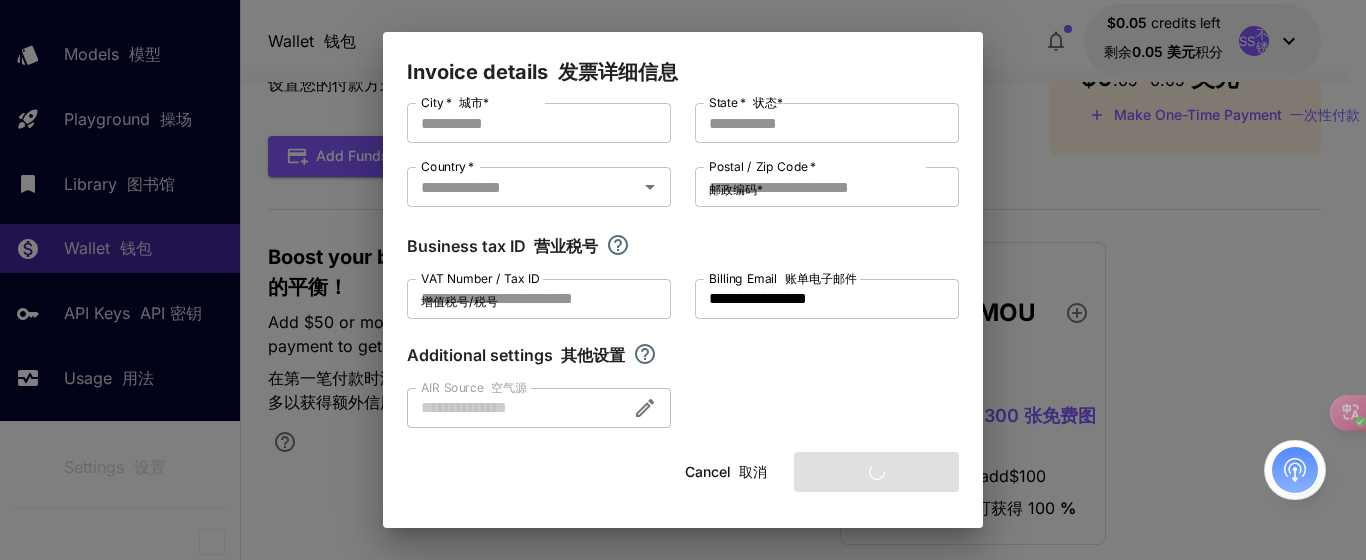 scroll, scrollTop: 0, scrollLeft: 0, axis: both 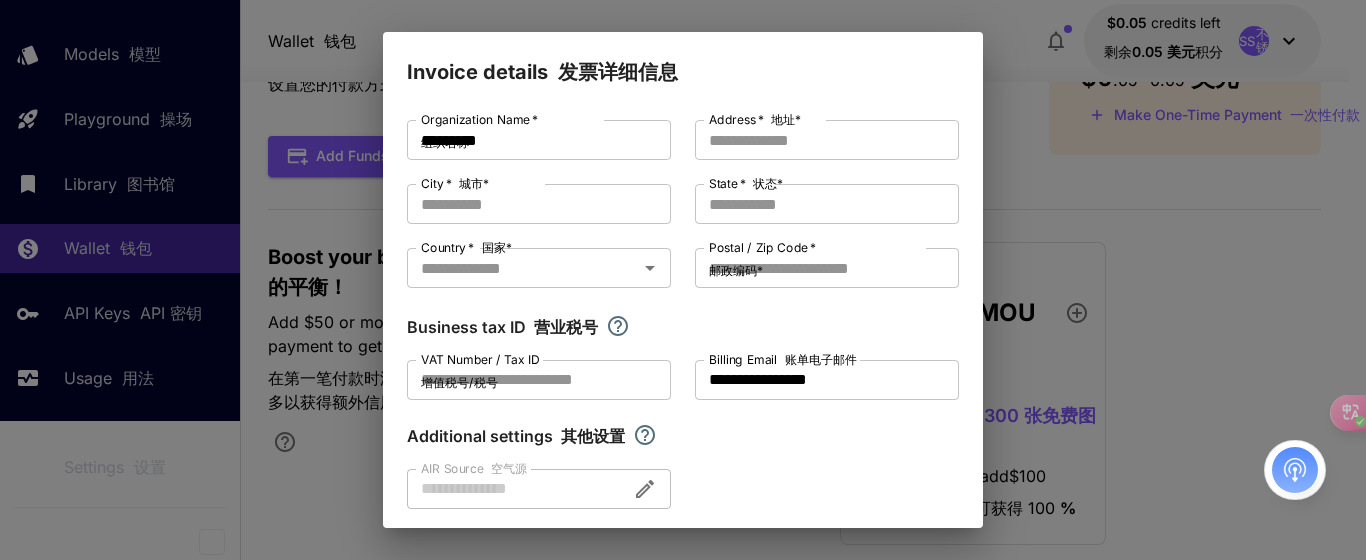 type on "*" 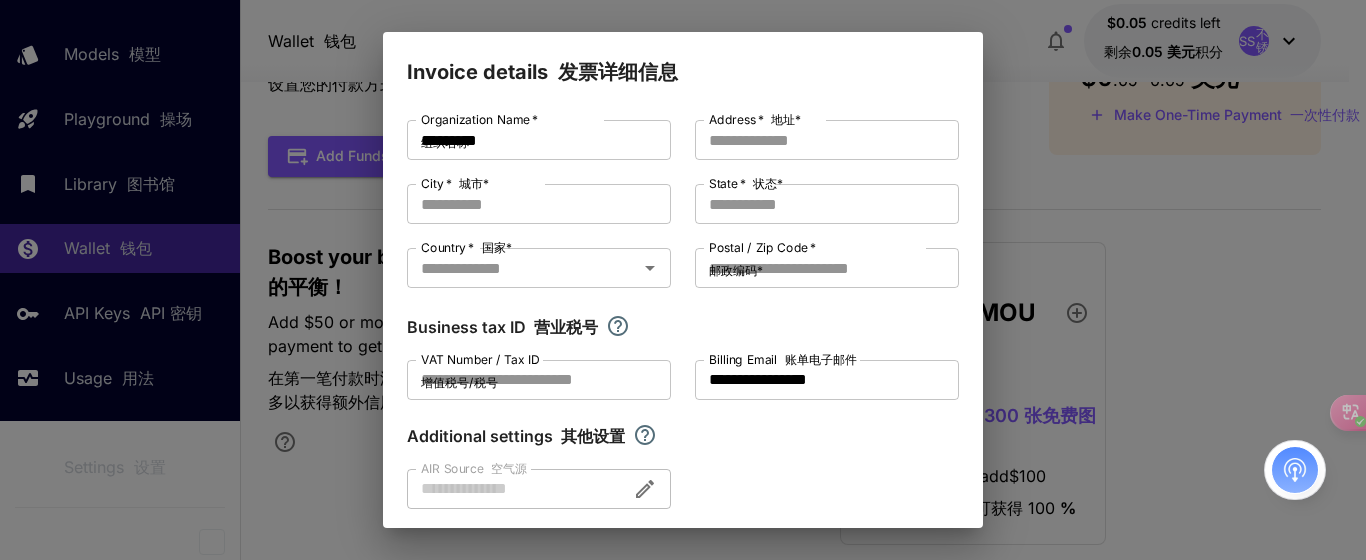 type on "*" 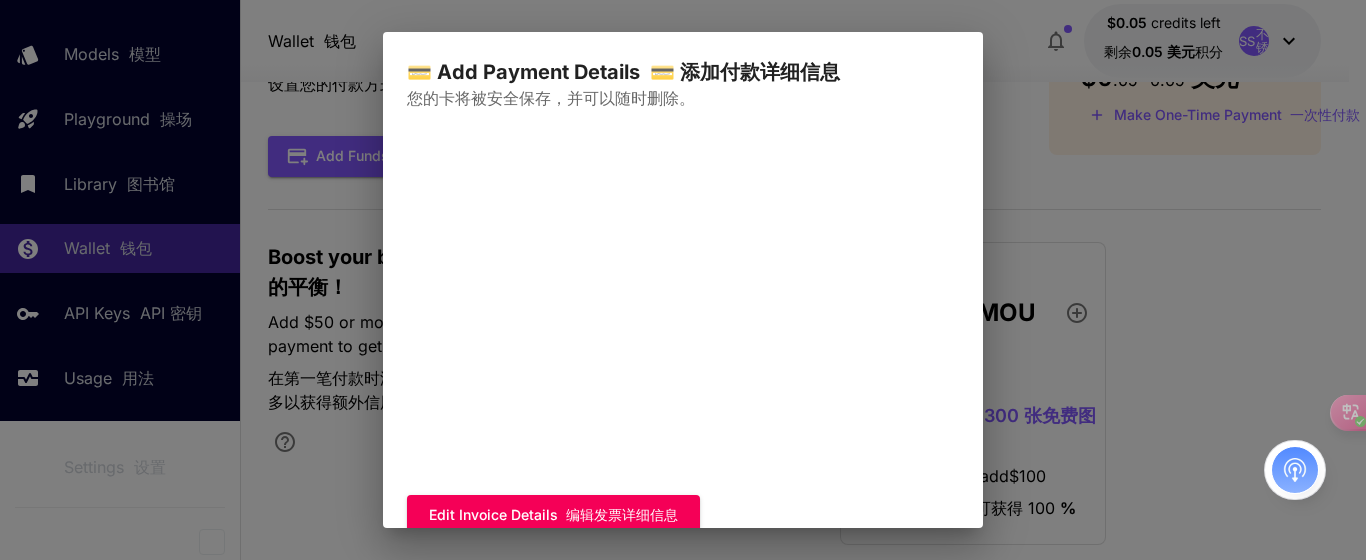 scroll, scrollTop: 150, scrollLeft: 0, axis: vertical 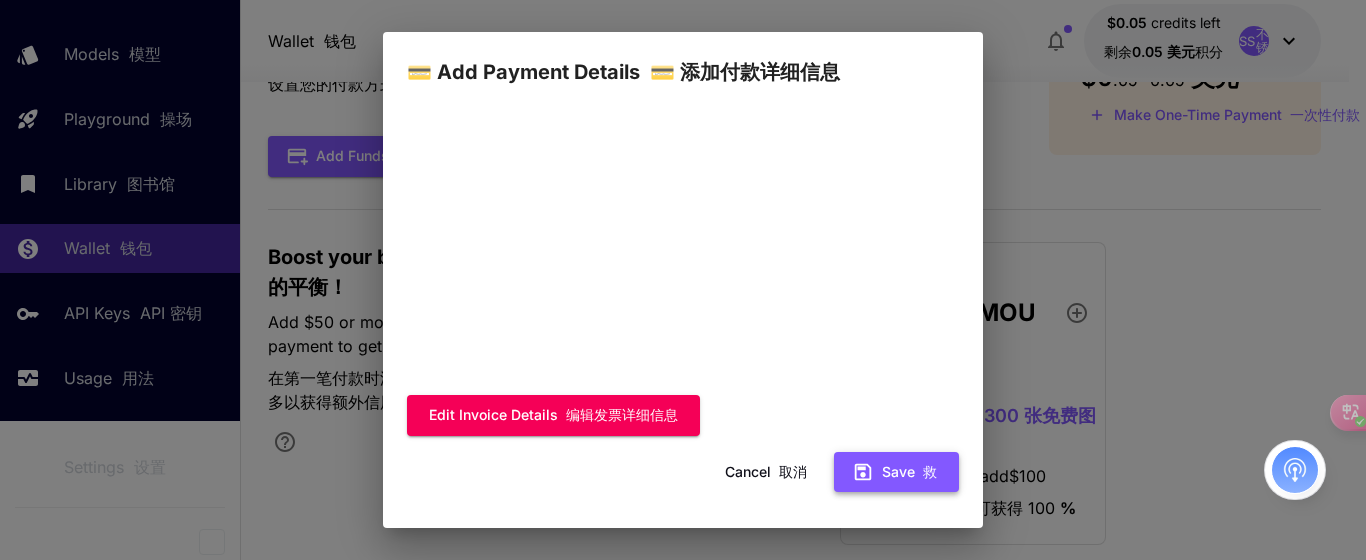 click on "Save    救" at bounding box center (896, 472) 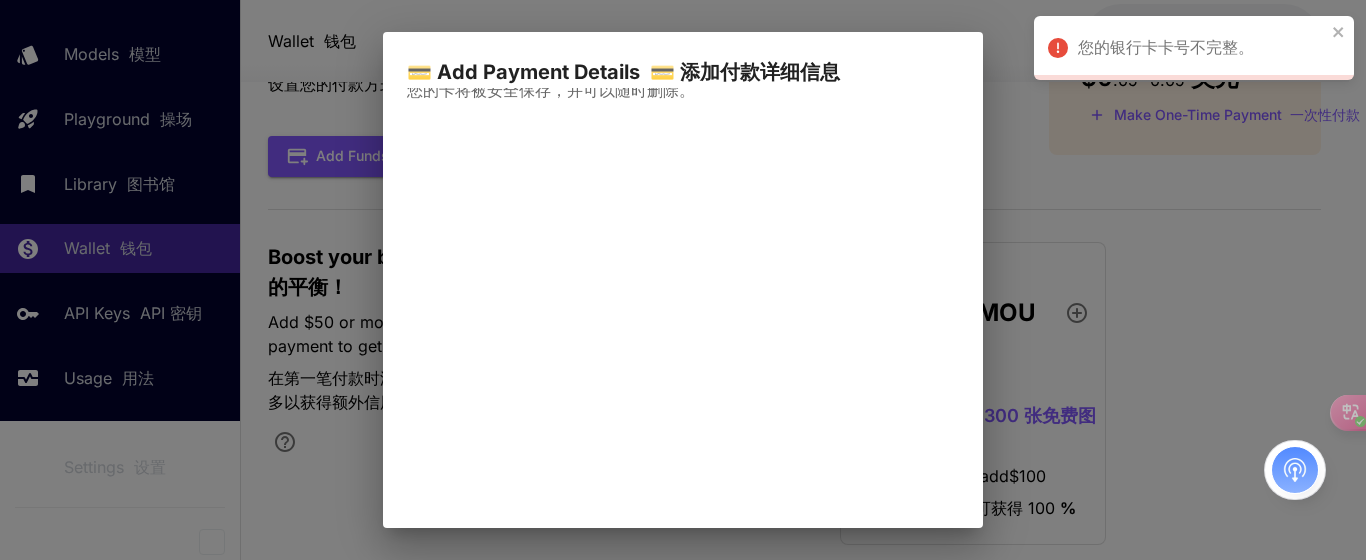 scroll, scrollTop: 13, scrollLeft: 0, axis: vertical 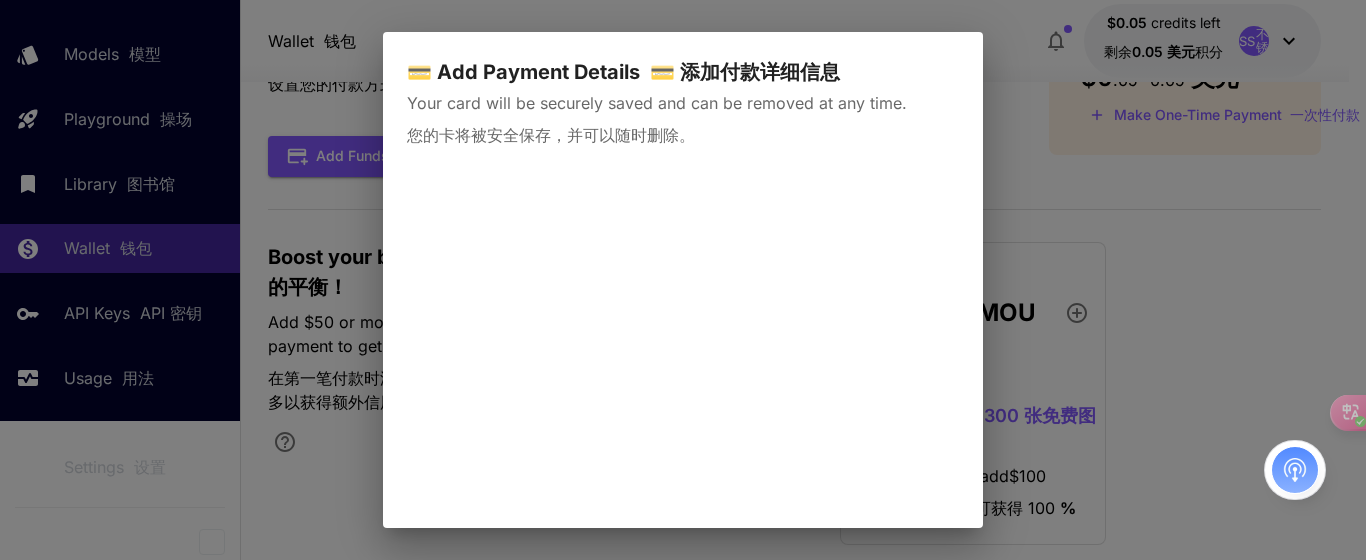 click on "💳 Add Payment Details    💳 添加付款详细信息 Your card will be securely saved and can be removed at any time. 您的卡将被安全保存，并可以随时删除。 Edit invoice details    编辑发票详细信息 Cancel    取消 Save    救" at bounding box center [683, 280] 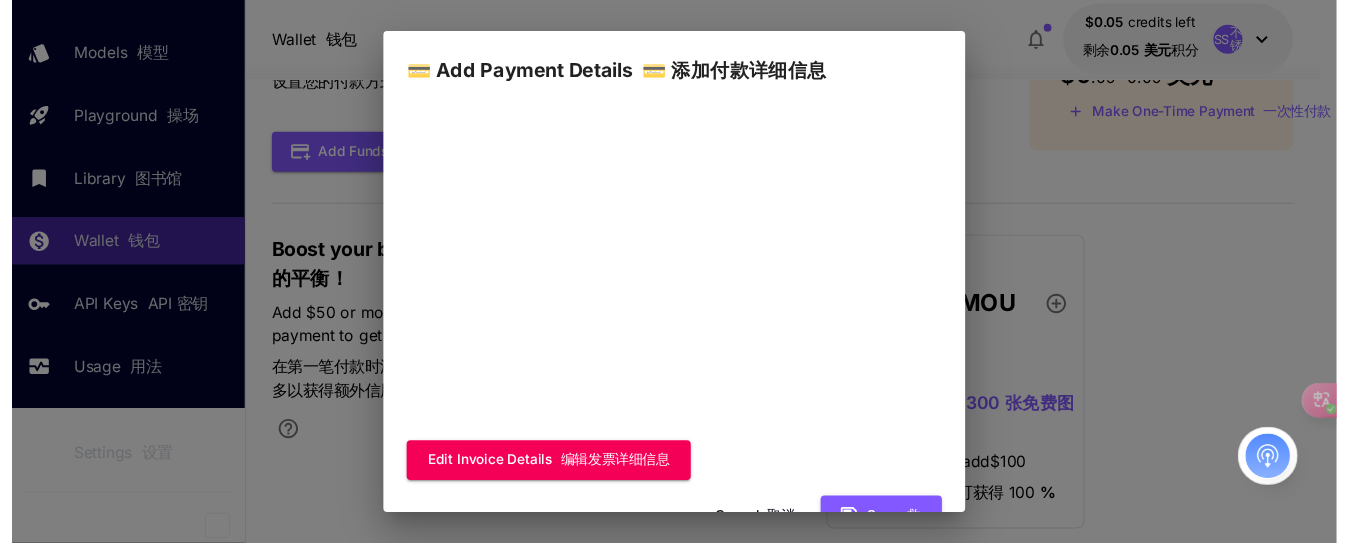 scroll, scrollTop: 372, scrollLeft: 0, axis: vertical 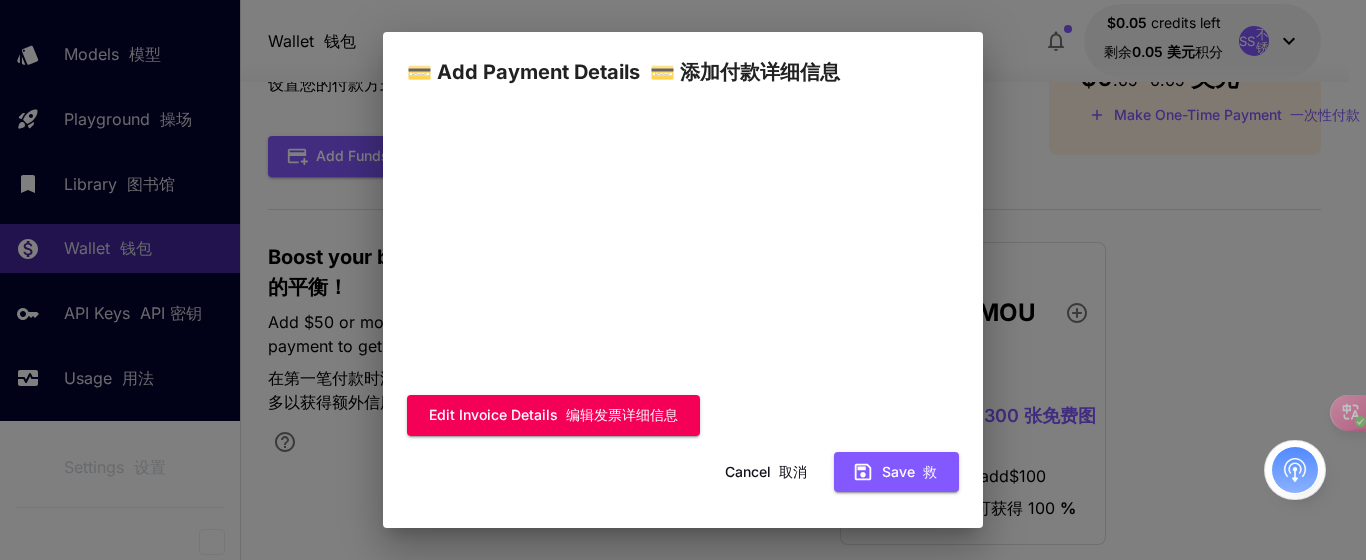 click on "取消" at bounding box center [793, 471] 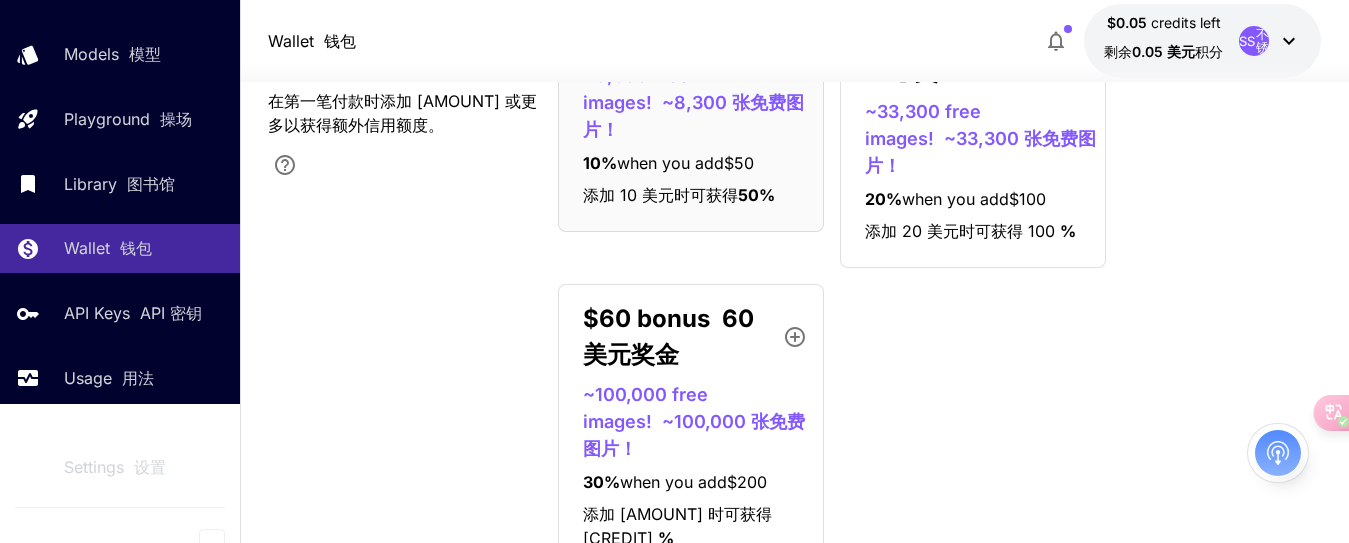 scroll, scrollTop: 455, scrollLeft: 0, axis: vertical 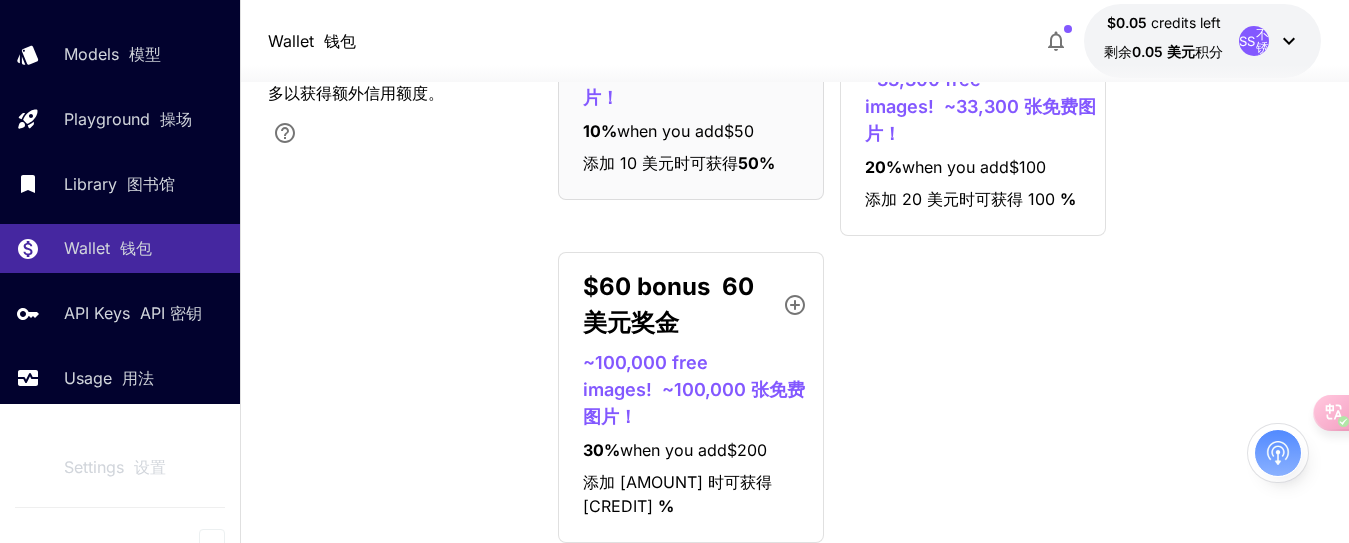 type 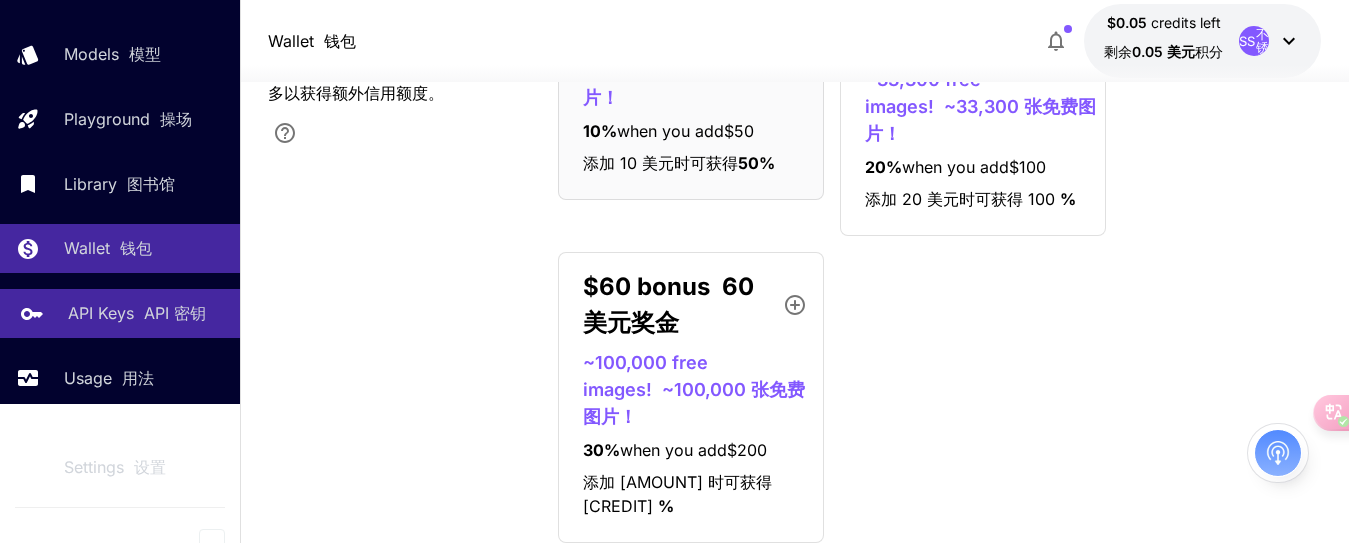 click on "API 密钥" at bounding box center (175, 313) 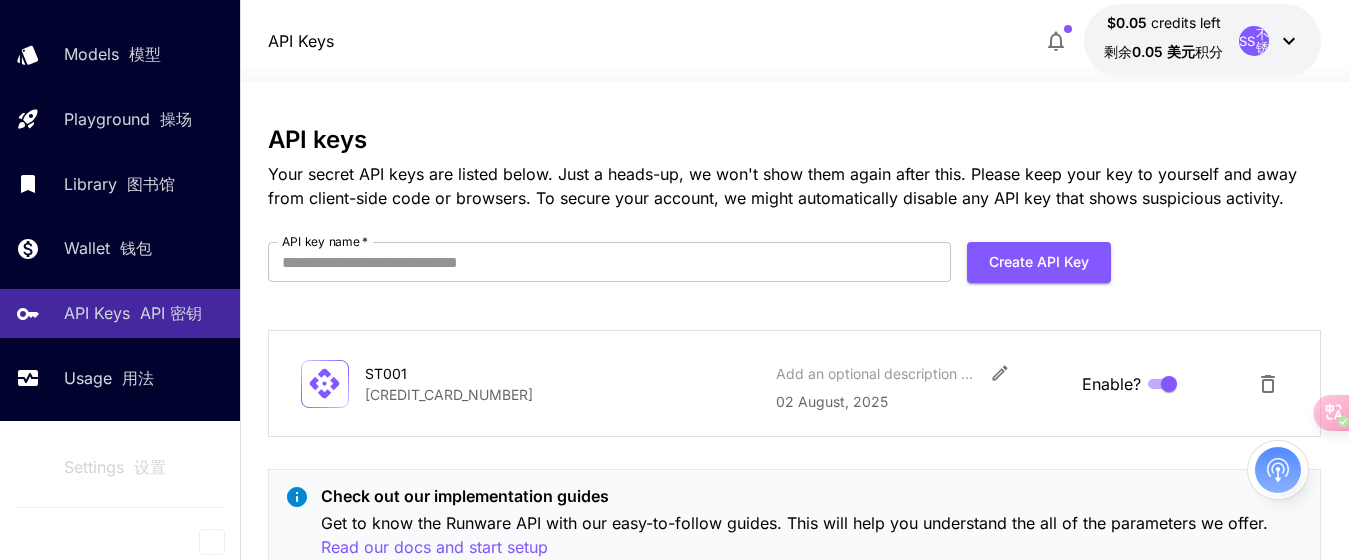 scroll, scrollTop: 75, scrollLeft: 0, axis: vertical 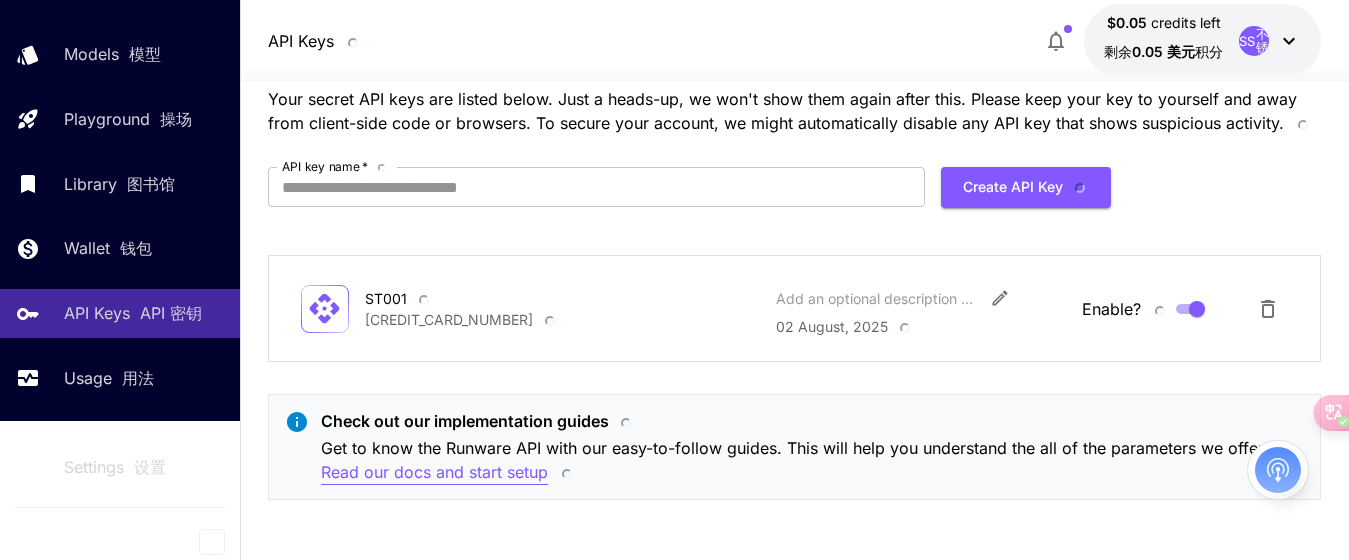 click on "Check out our implementation guides    Get to know the Runware API with our easy-to-follow guides. This will help you understand the all of the parameters we offer.   Read our docs and start setup" at bounding box center (813, 447) 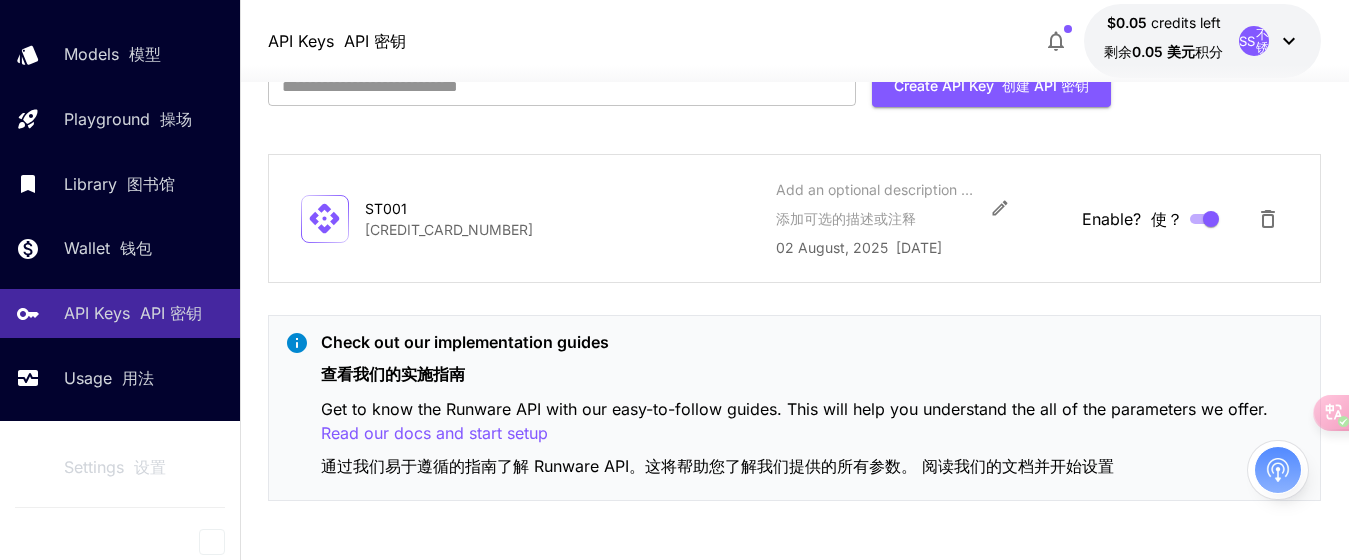 scroll, scrollTop: 241, scrollLeft: 0, axis: vertical 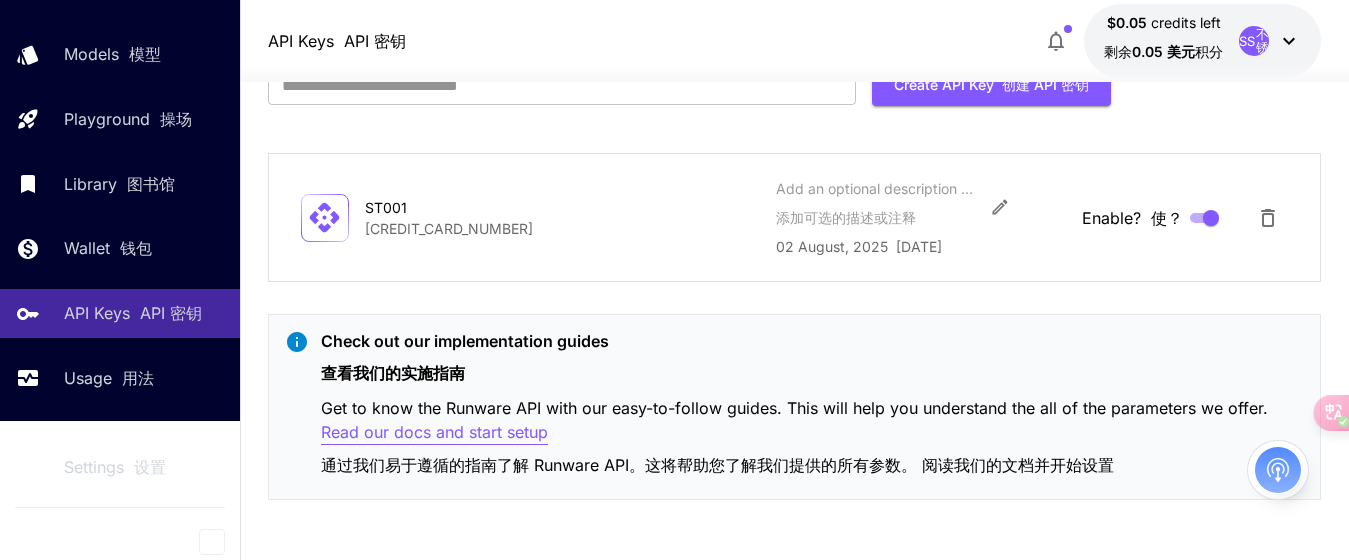 click on "Read our docs and start setup" at bounding box center [434, 432] 